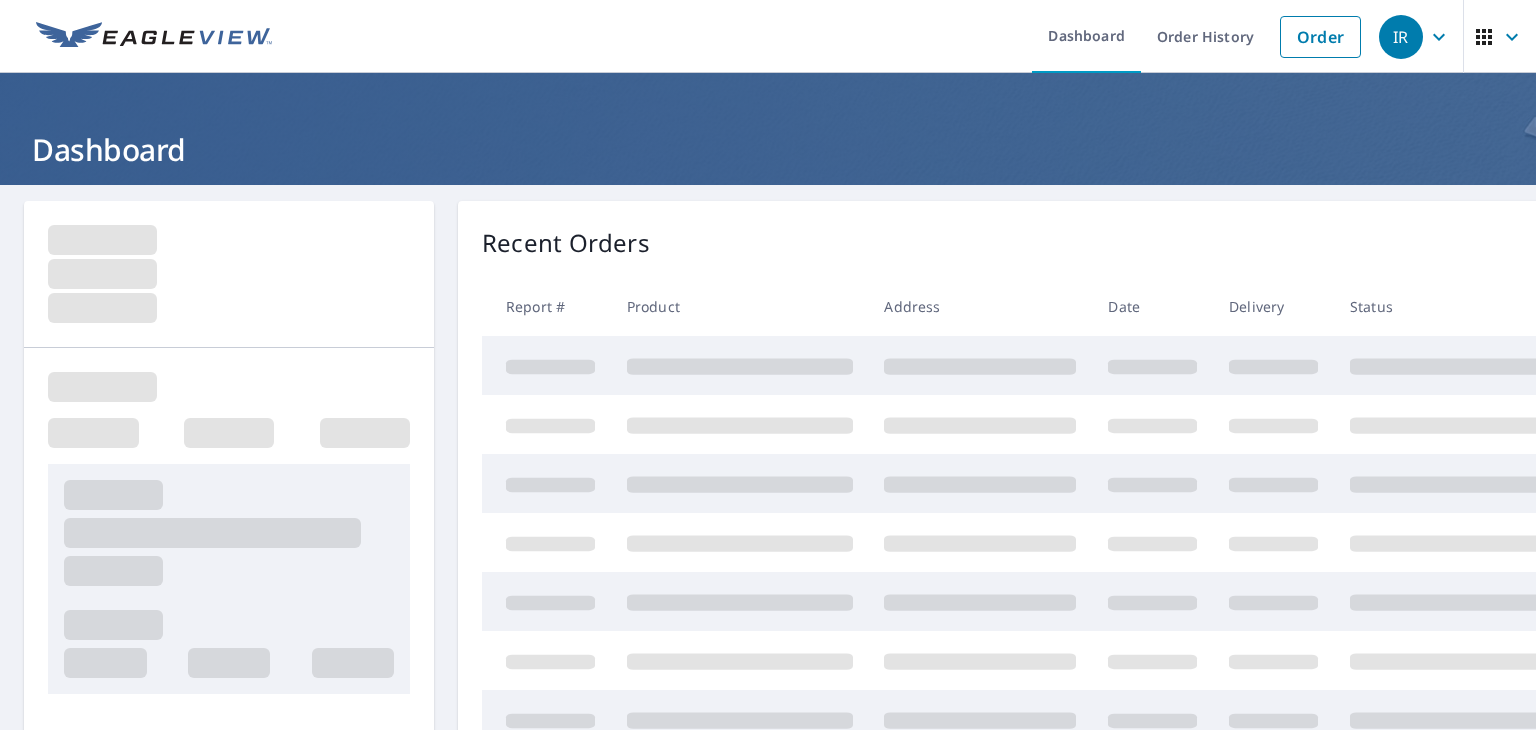 scroll, scrollTop: 0, scrollLeft: 0, axis: both 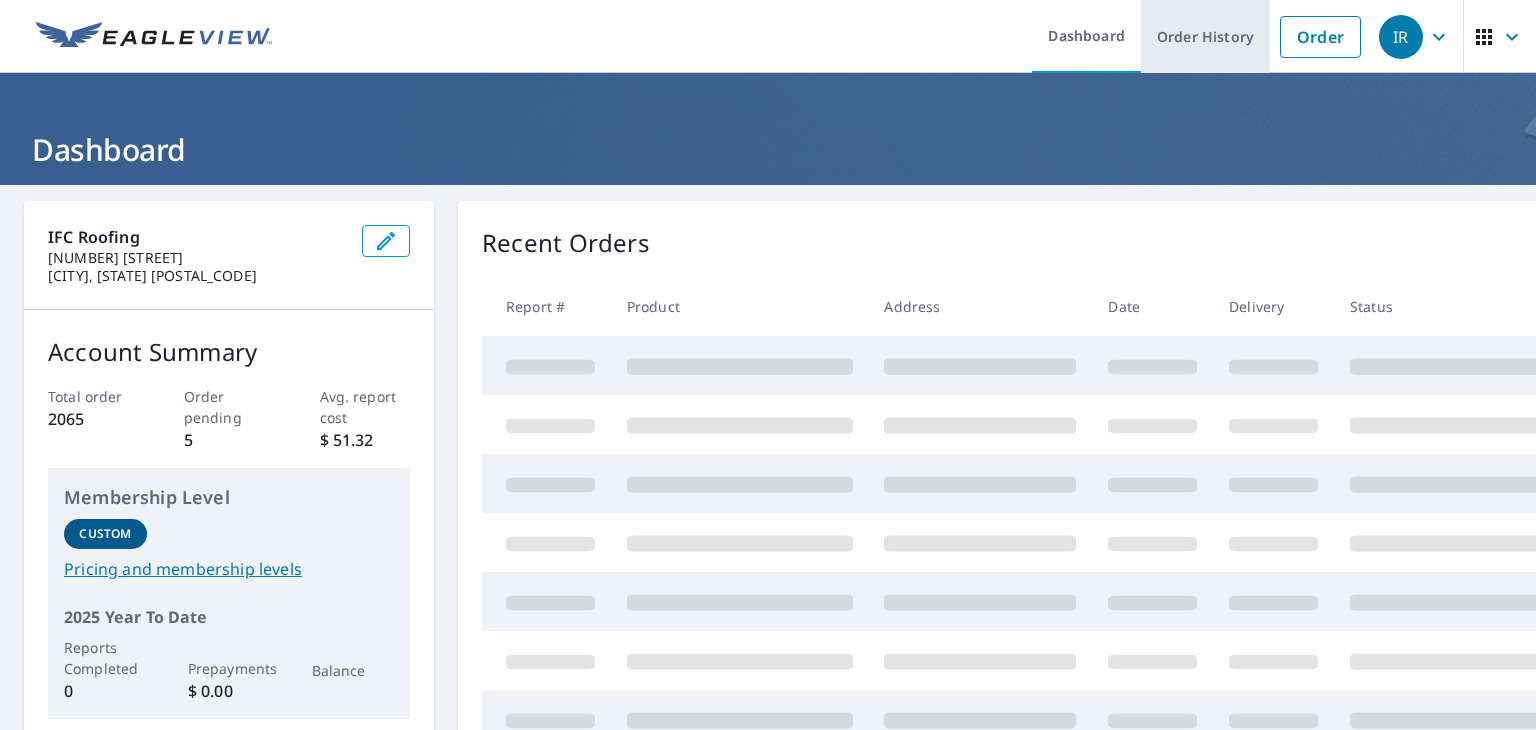 click on "Order History" at bounding box center (1205, 36) 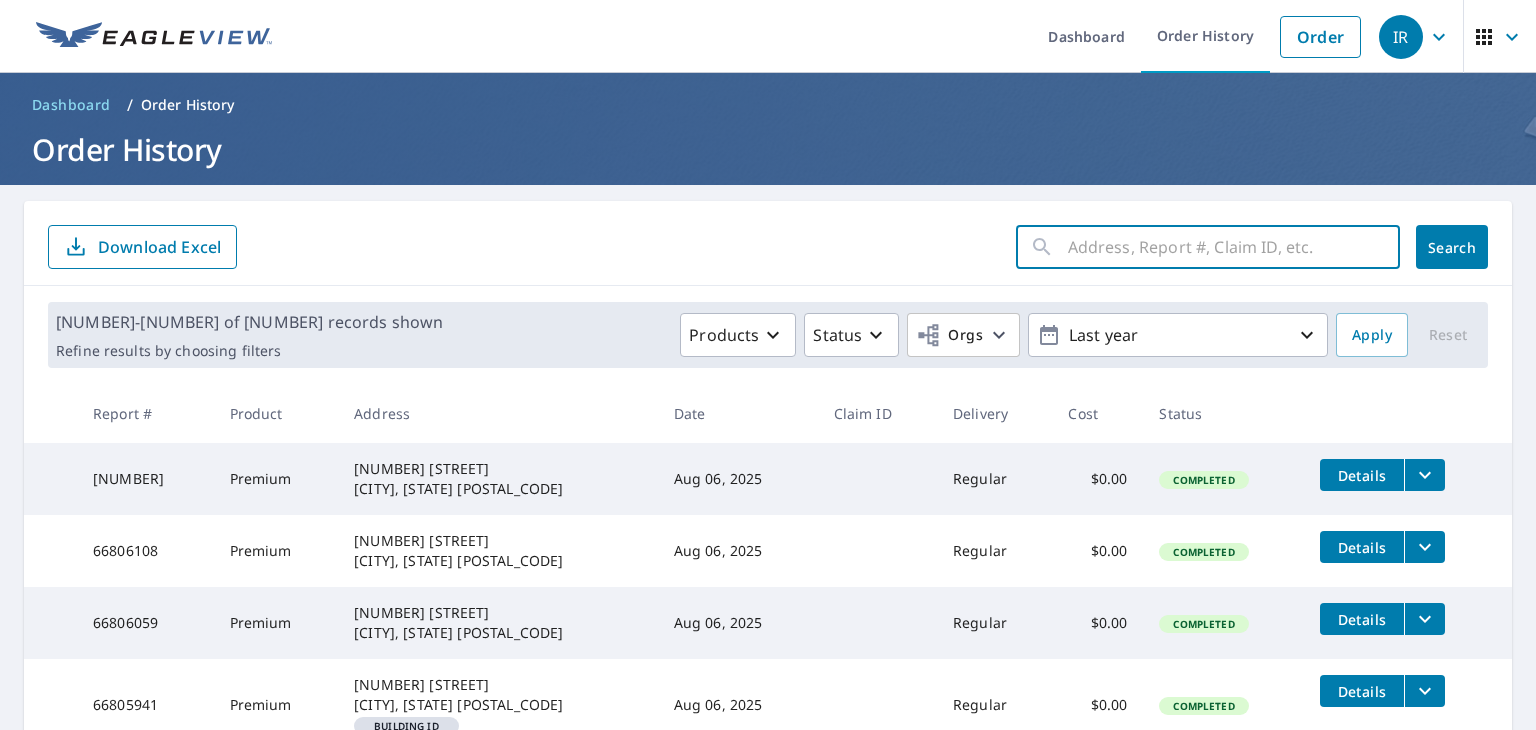click at bounding box center (1234, 247) 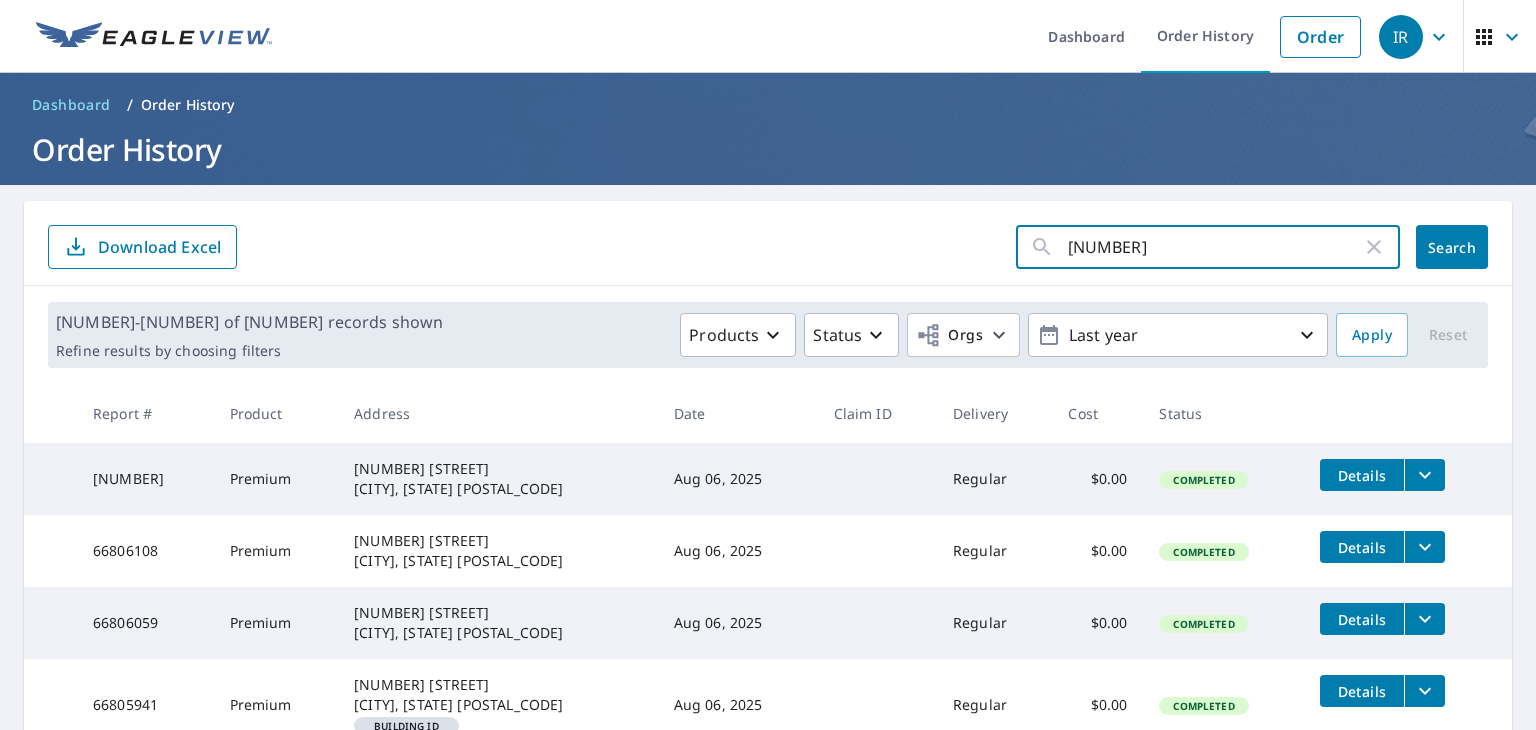 type on "[NUMBER]" 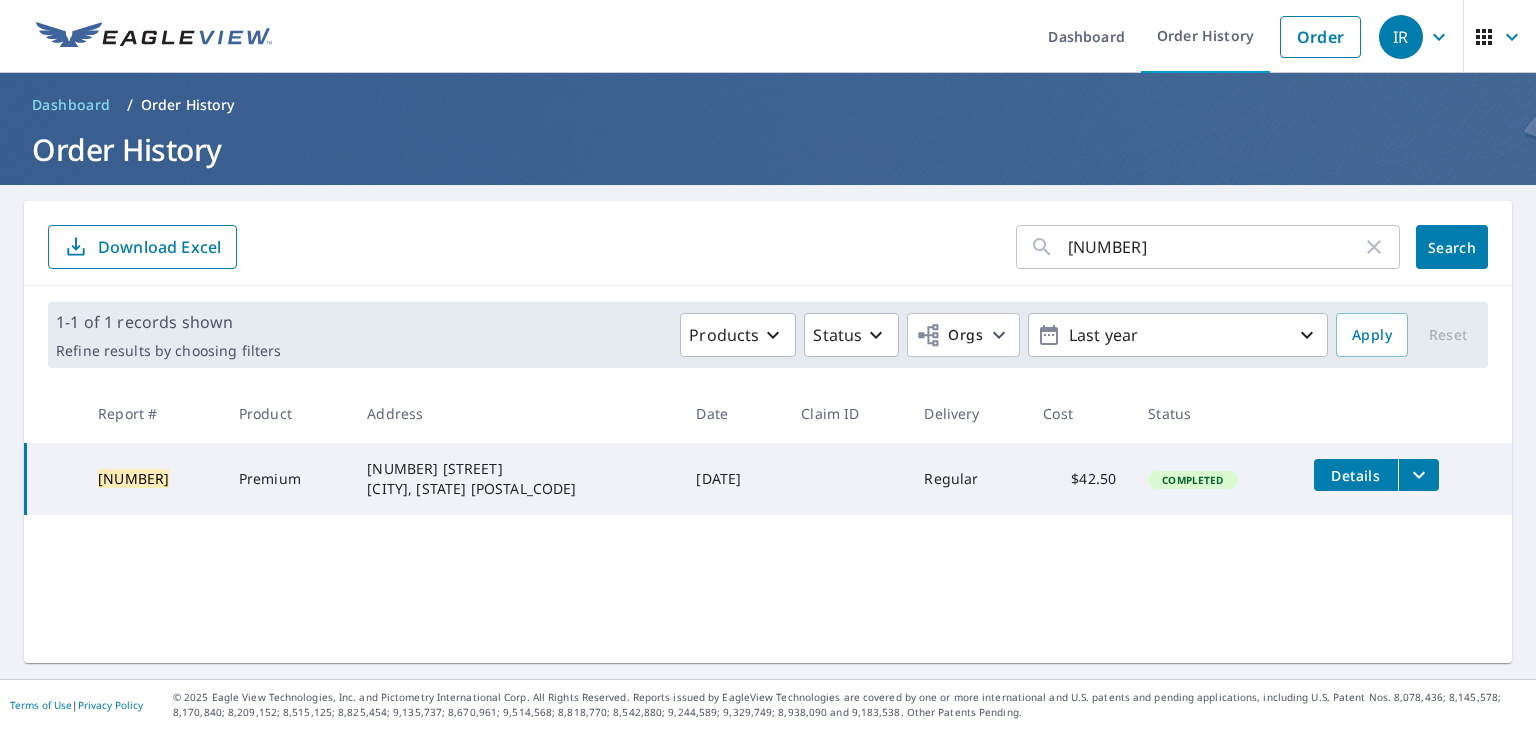 click 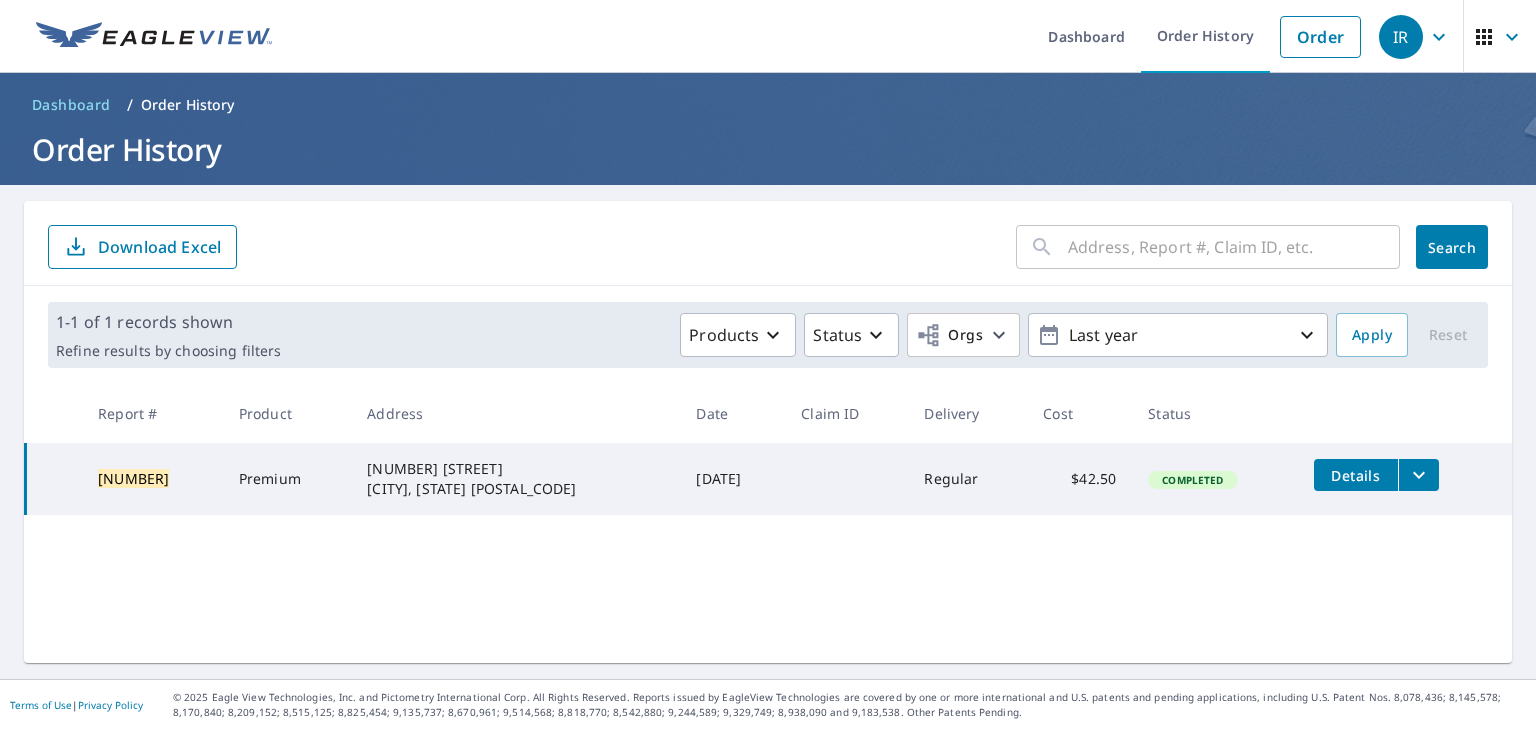 click at bounding box center (1234, 247) 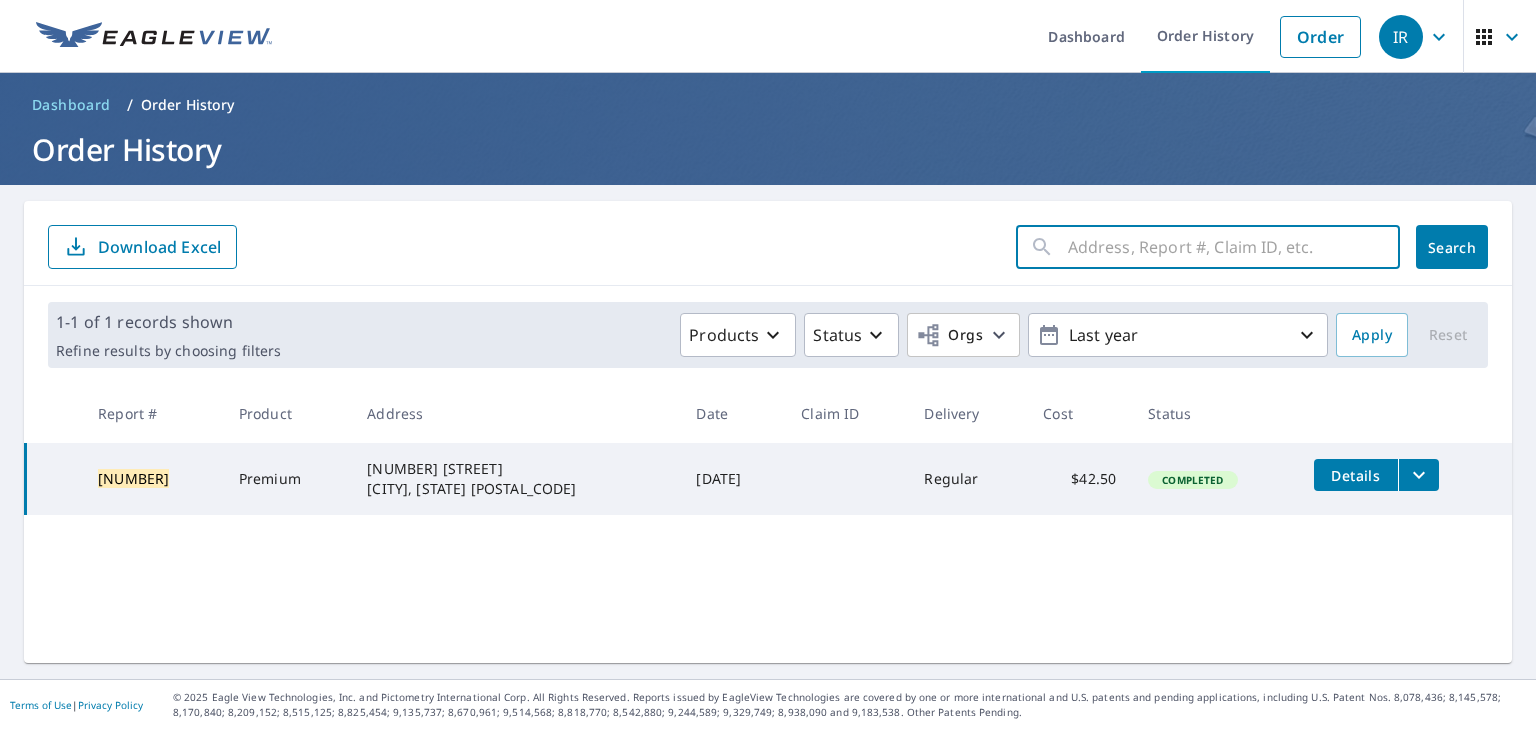 paste on "[NUMBER]" 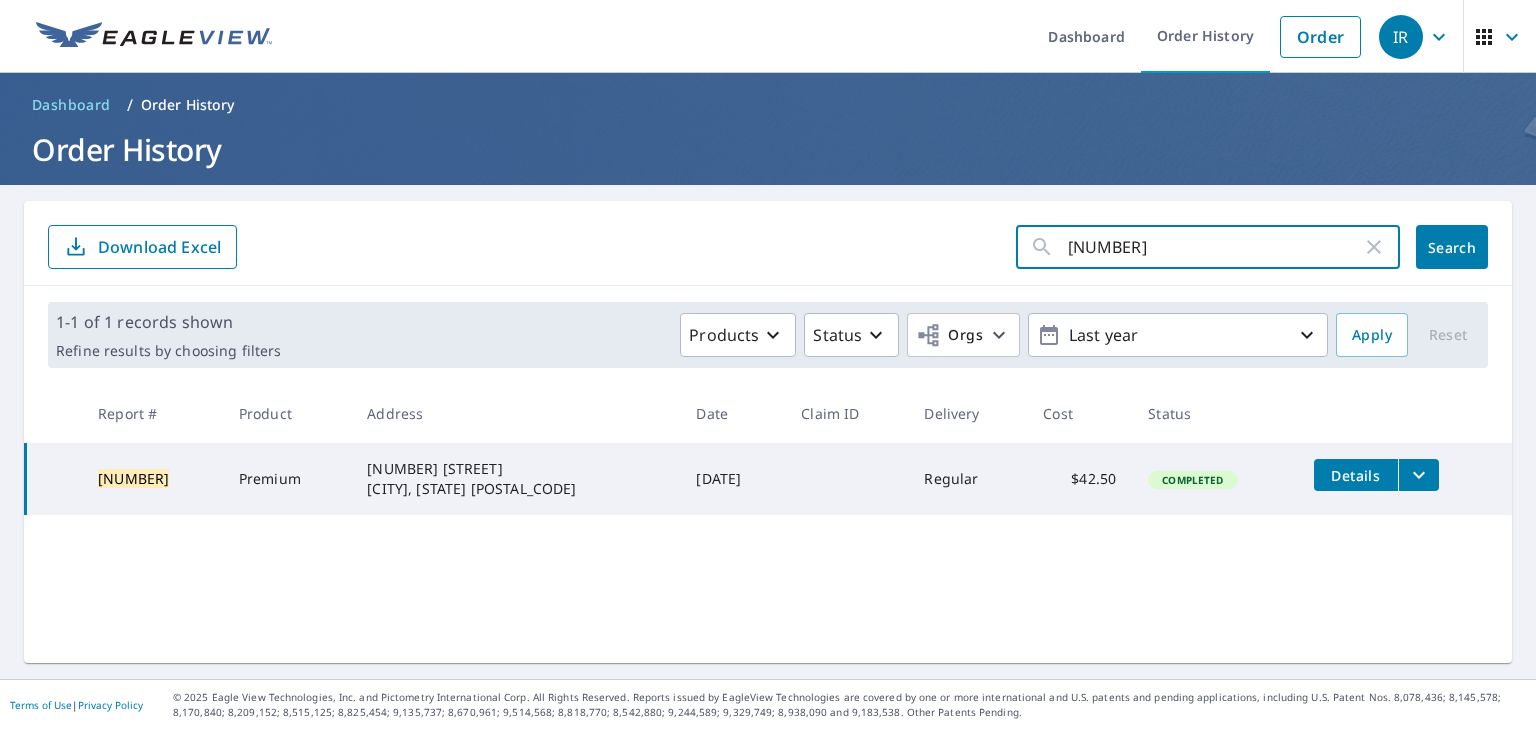type on "[NUMBER]" 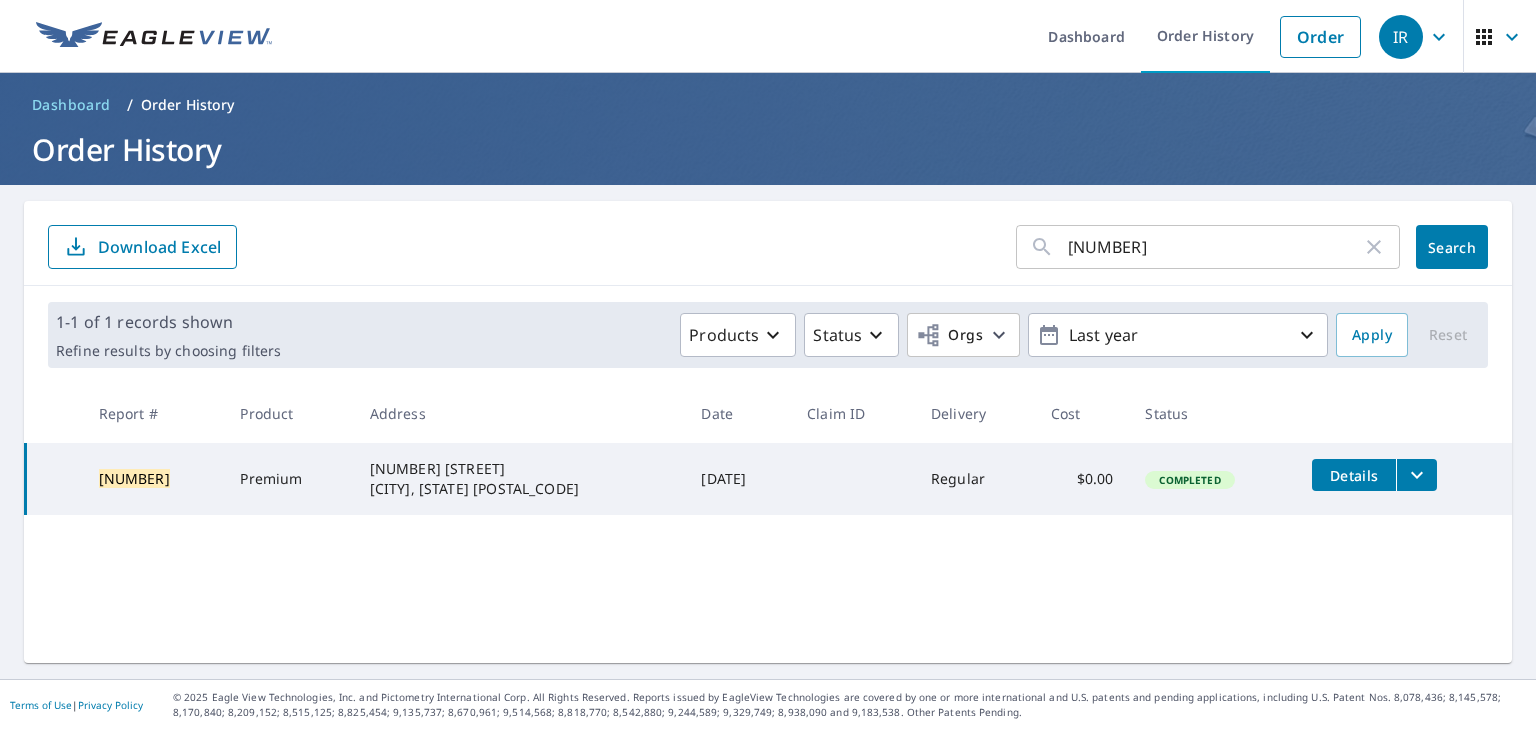 click 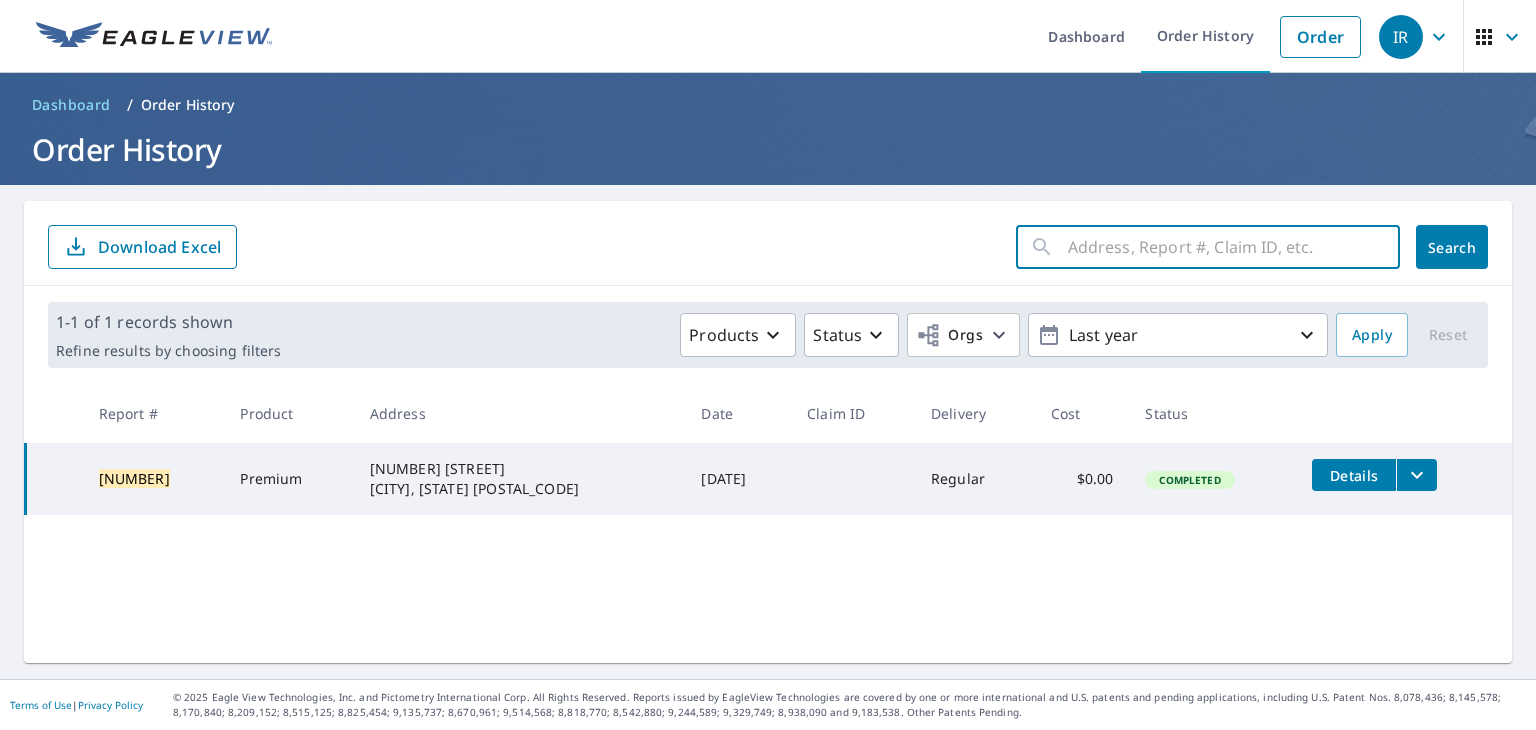click at bounding box center [1234, 247] 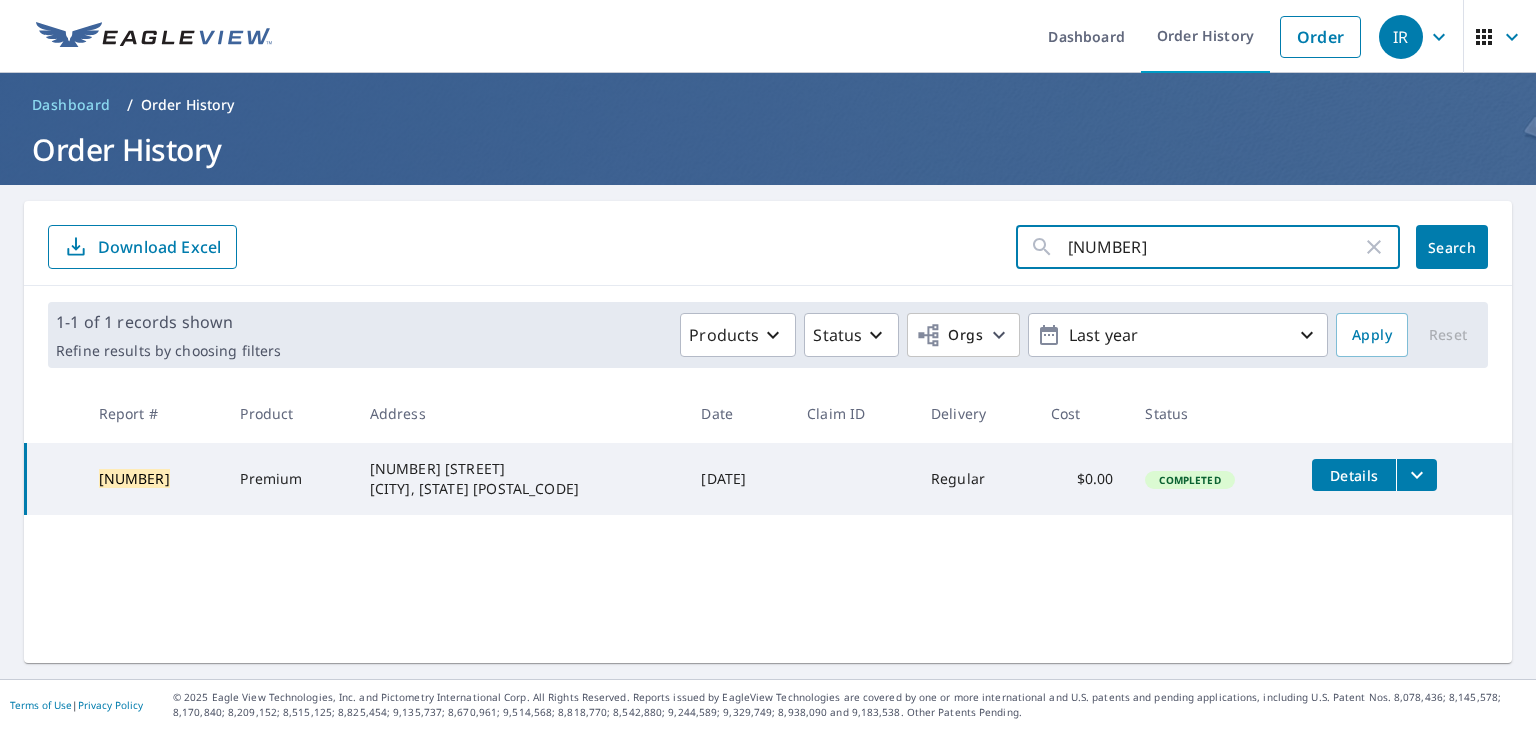 type on "[NUMBER]" 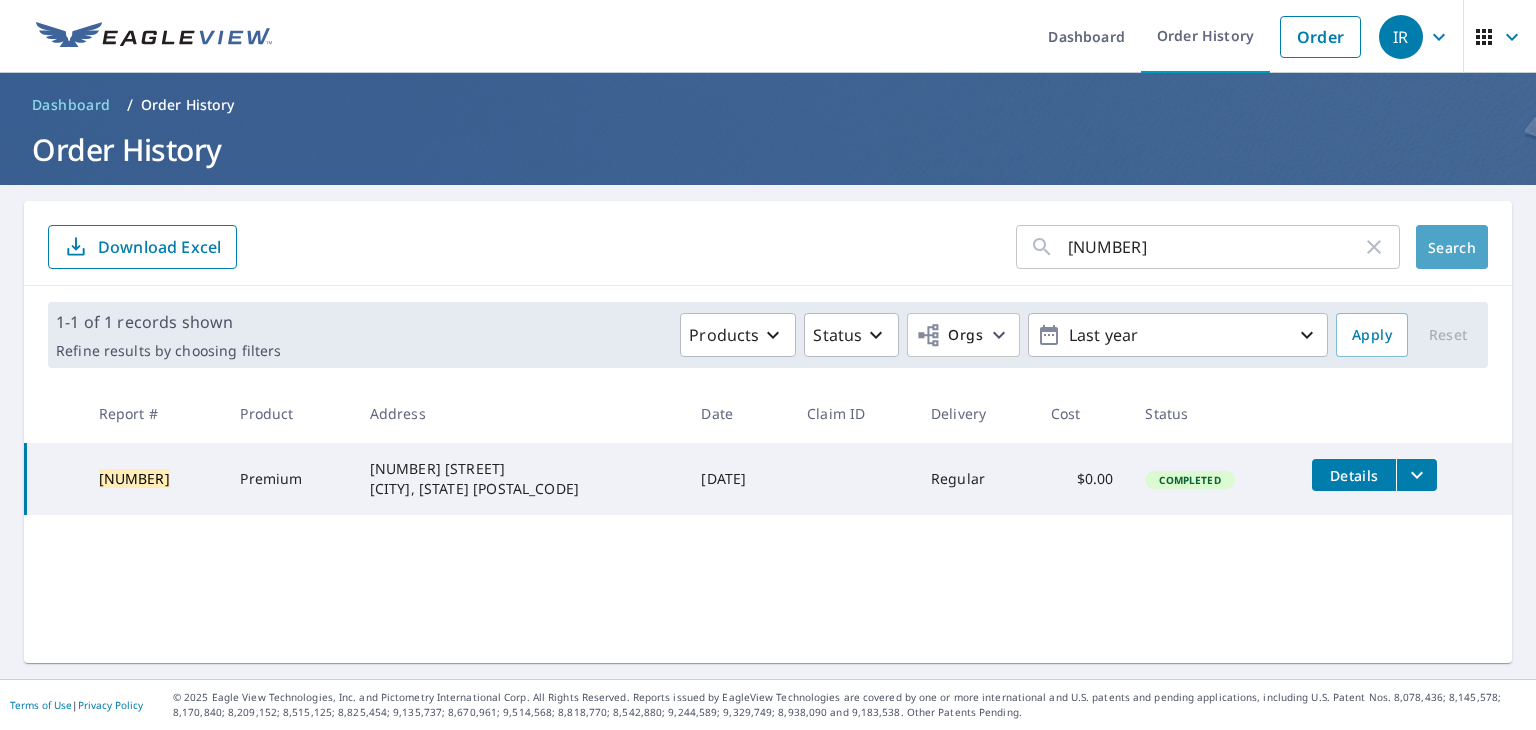 click on "Search" 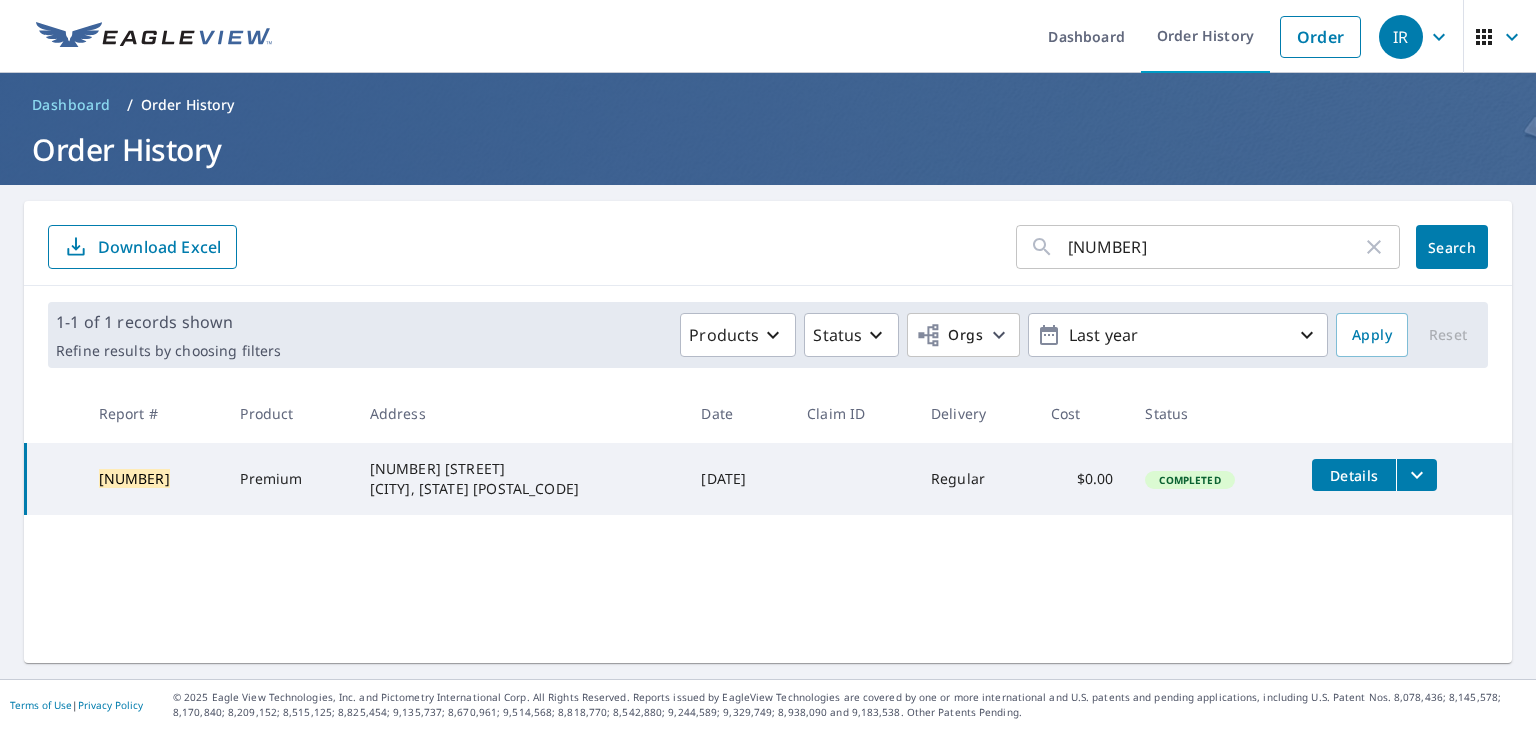 drag, startPoint x: 1358, startPoint y: 253, endPoint x: 1232, endPoint y: 281, distance: 129.07362 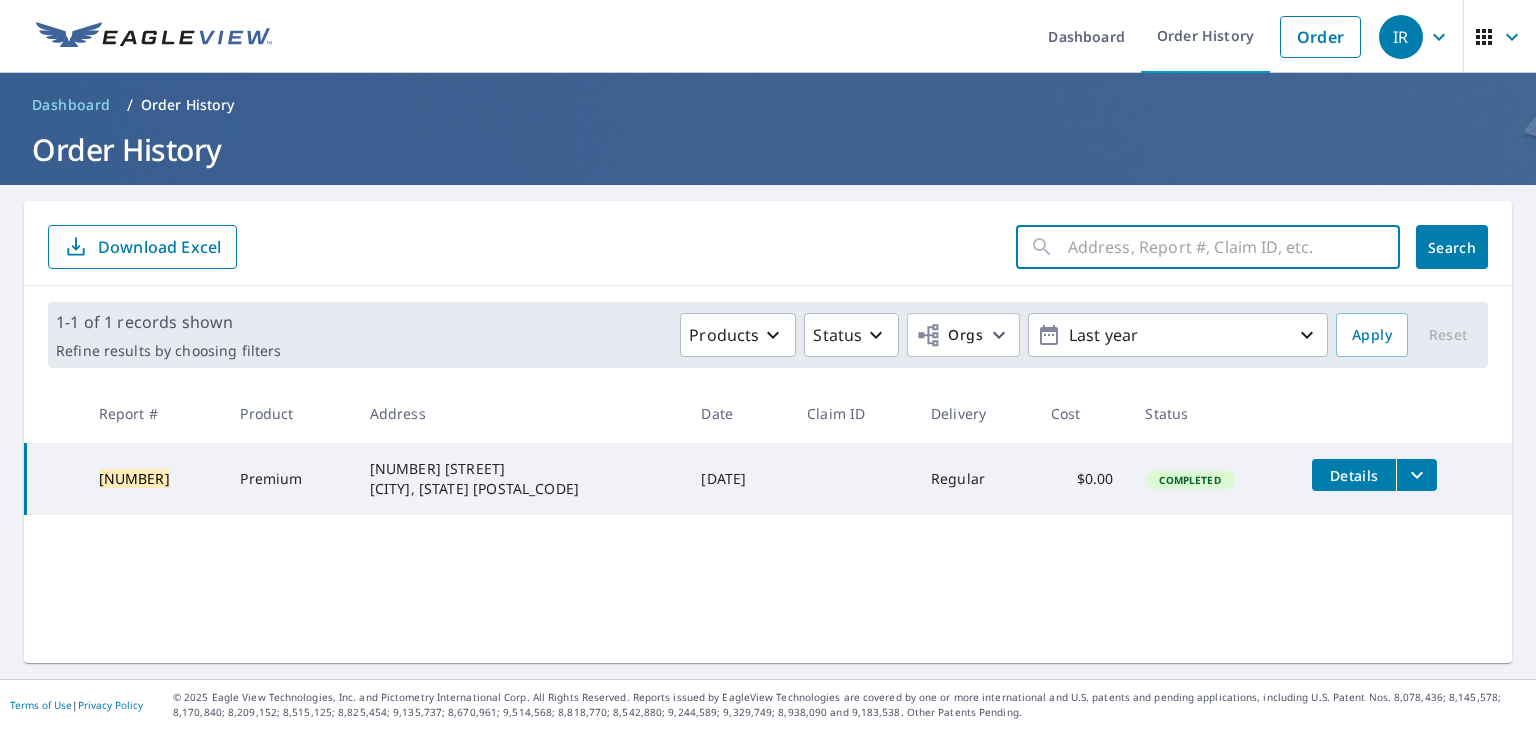 click at bounding box center [1234, 247] 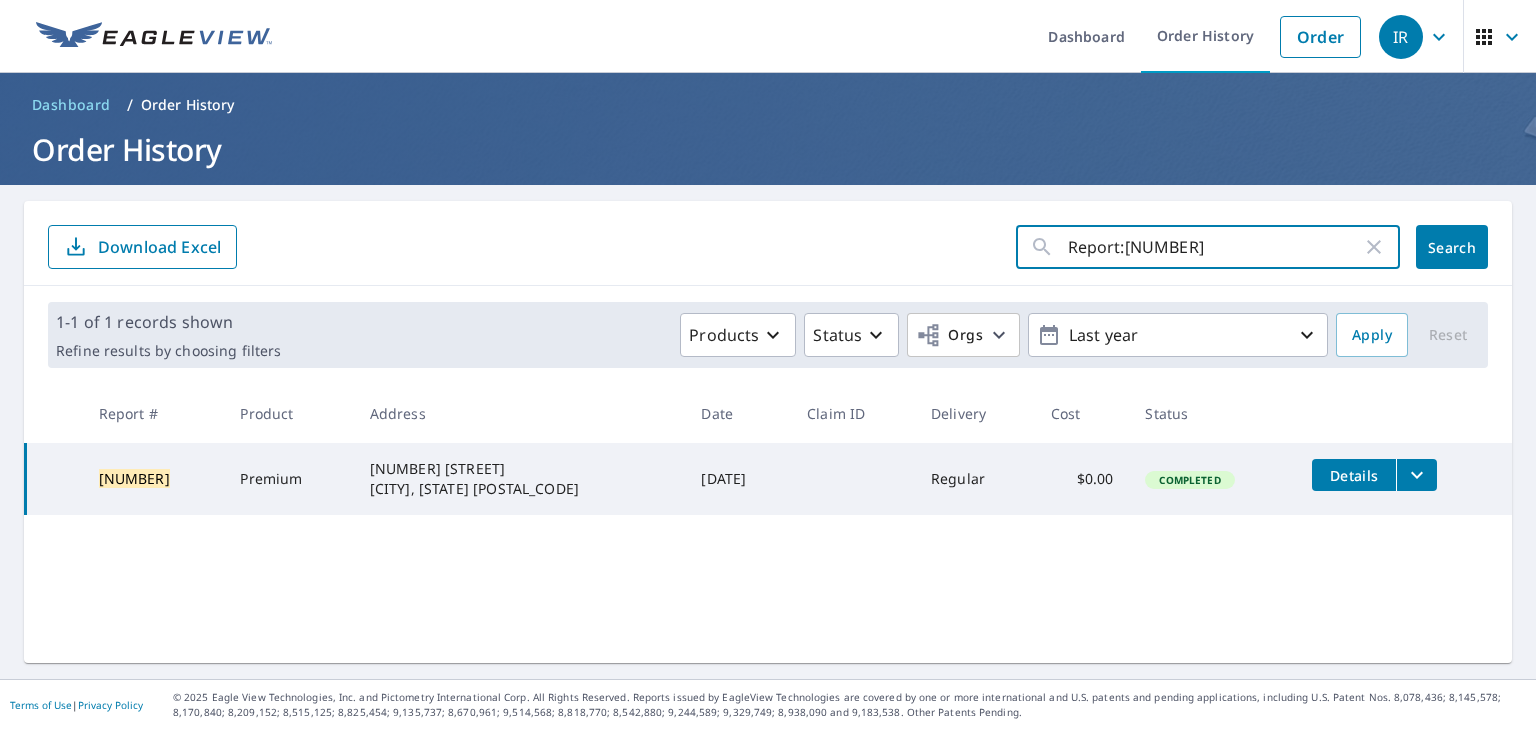 drag, startPoint x: 1111, startPoint y: 245, endPoint x: 1024, endPoint y: 261, distance: 88.45903 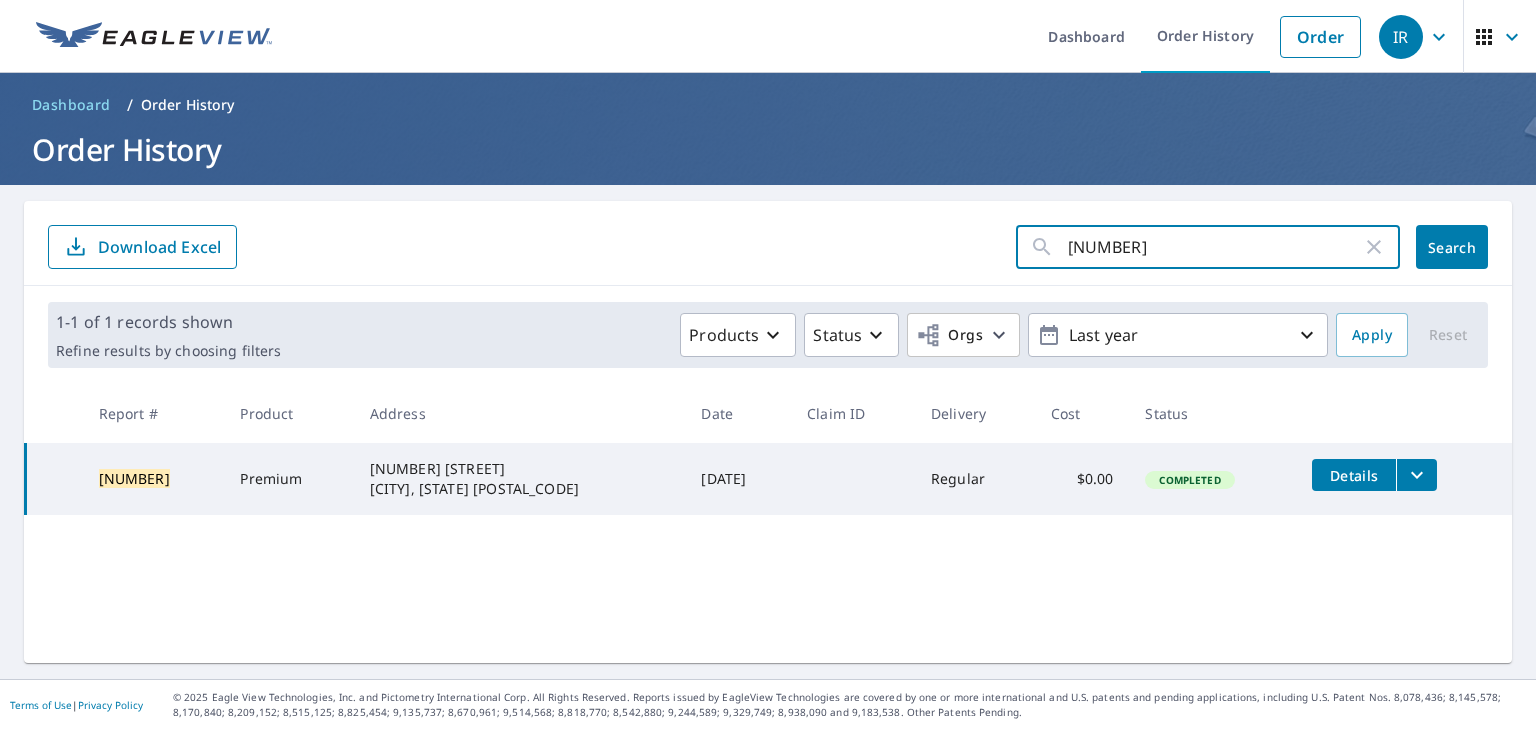 type on "[NUMBER]" 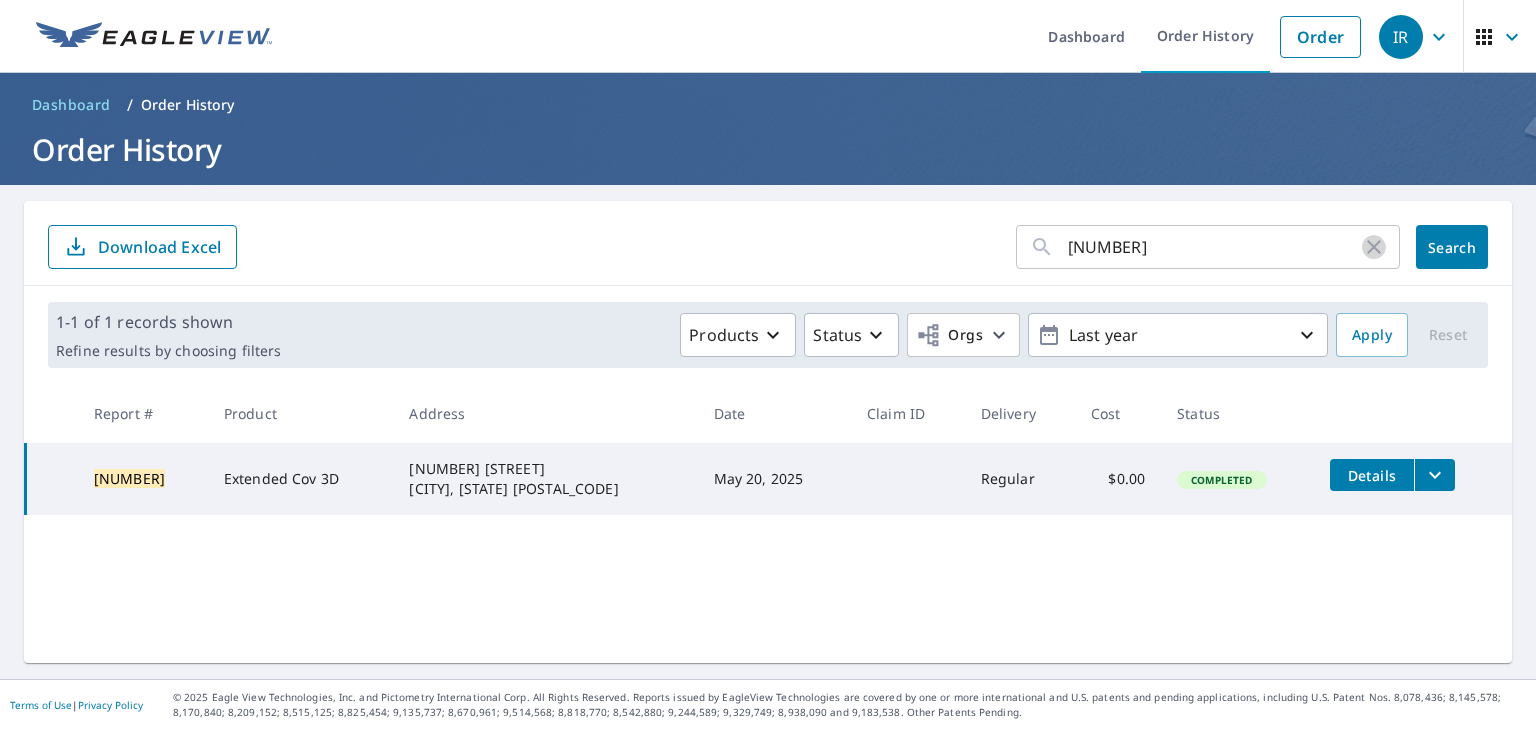 drag, startPoint x: 1366, startPoint y: 246, endPoint x: 1353, endPoint y: 245, distance: 13.038404 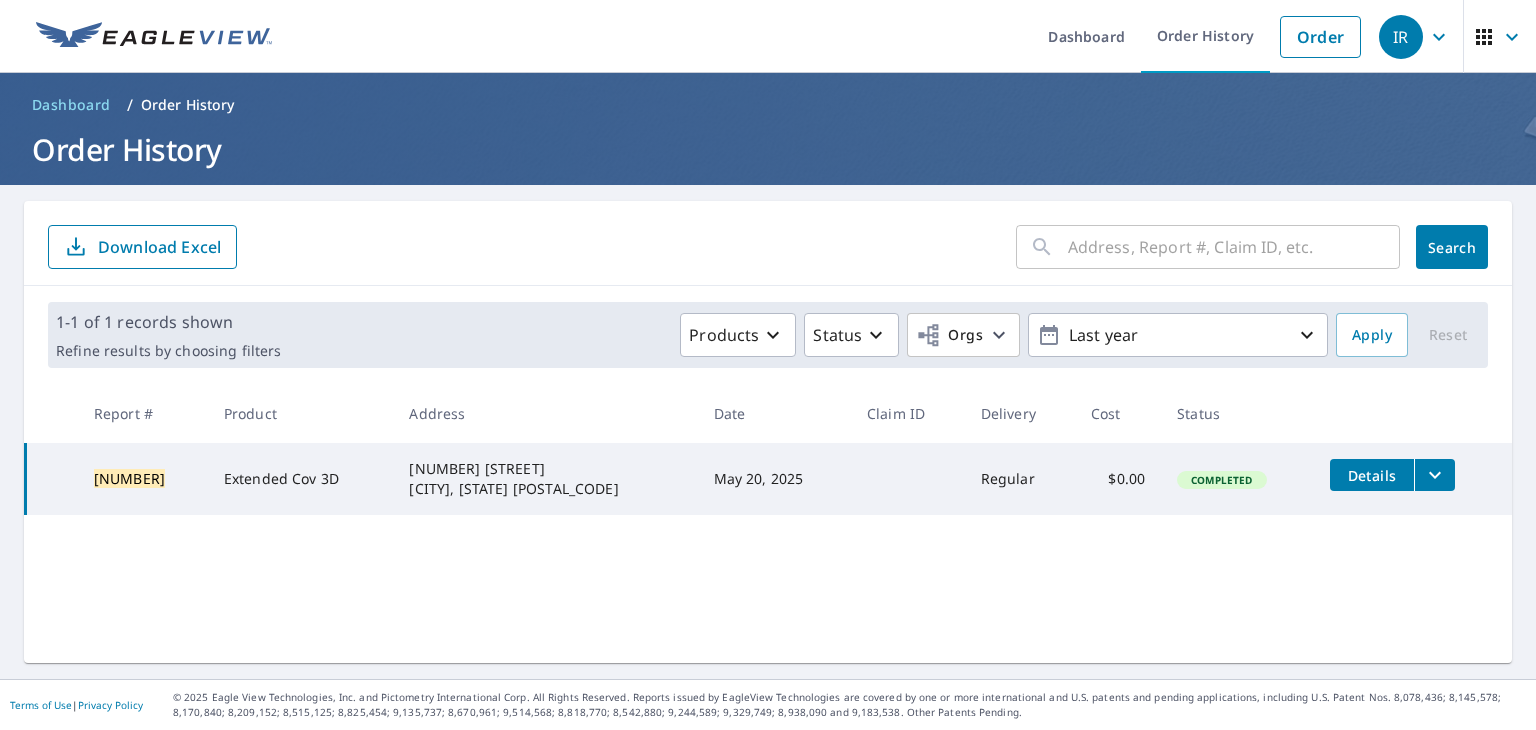 click at bounding box center [1234, 247] 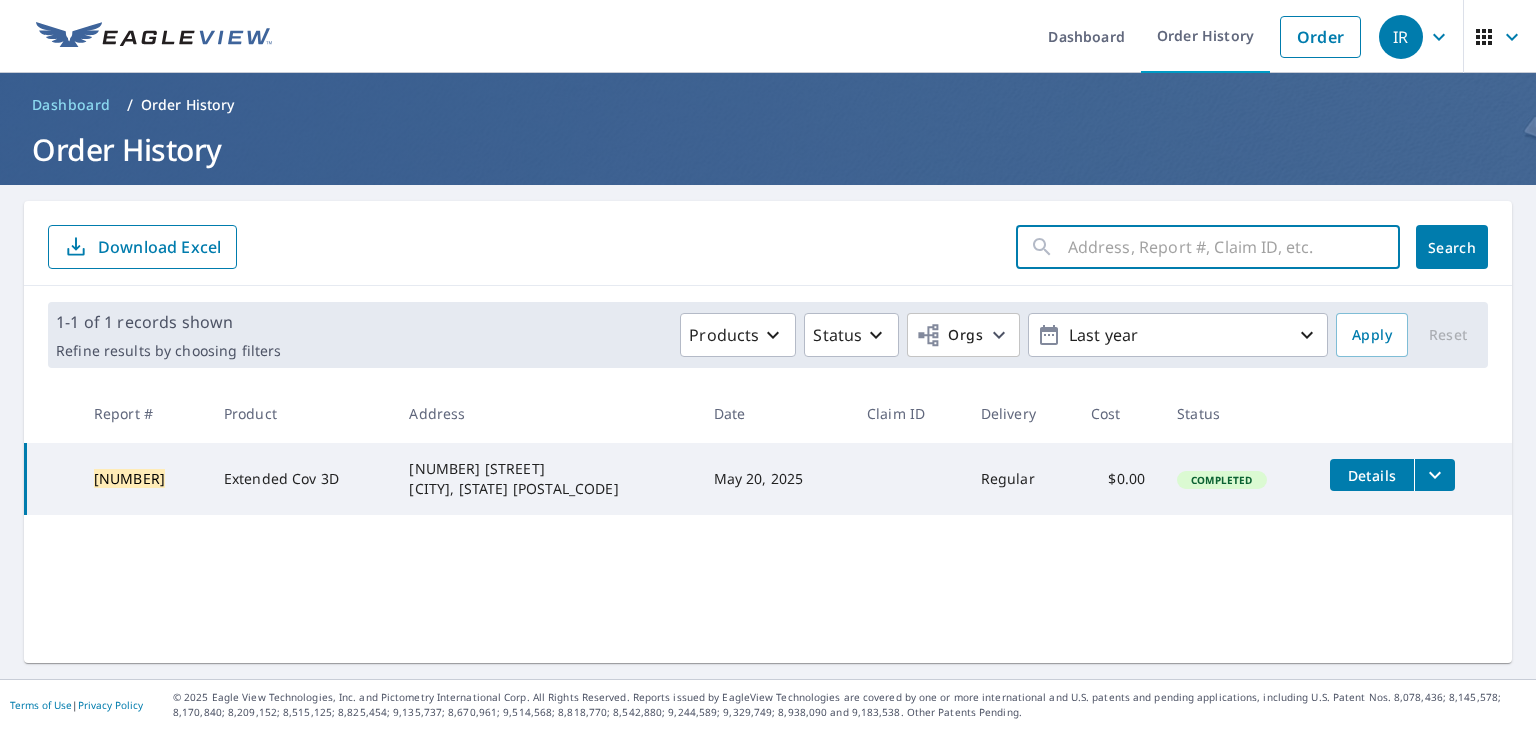 paste on "[NUMBER]" 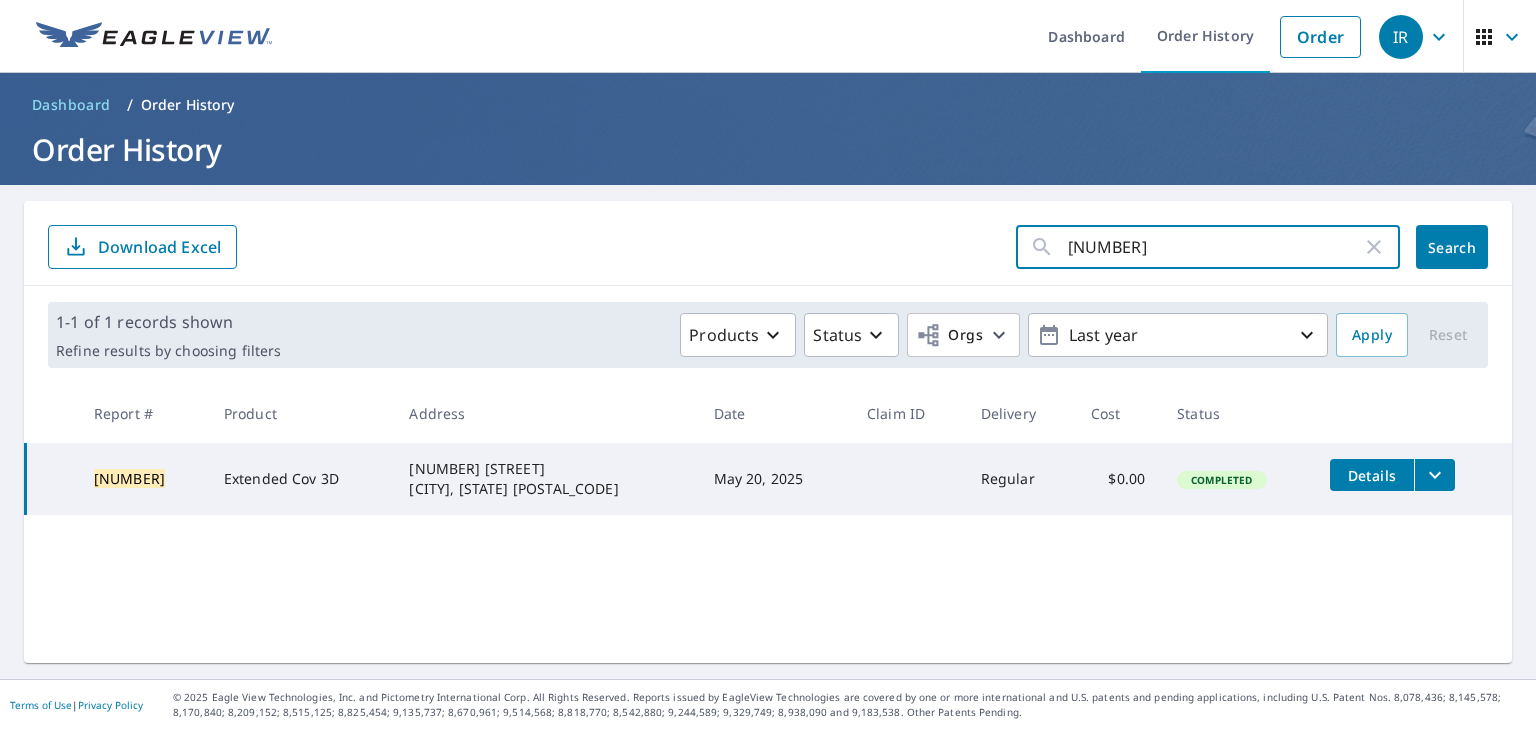 type on "[NUMBER]" 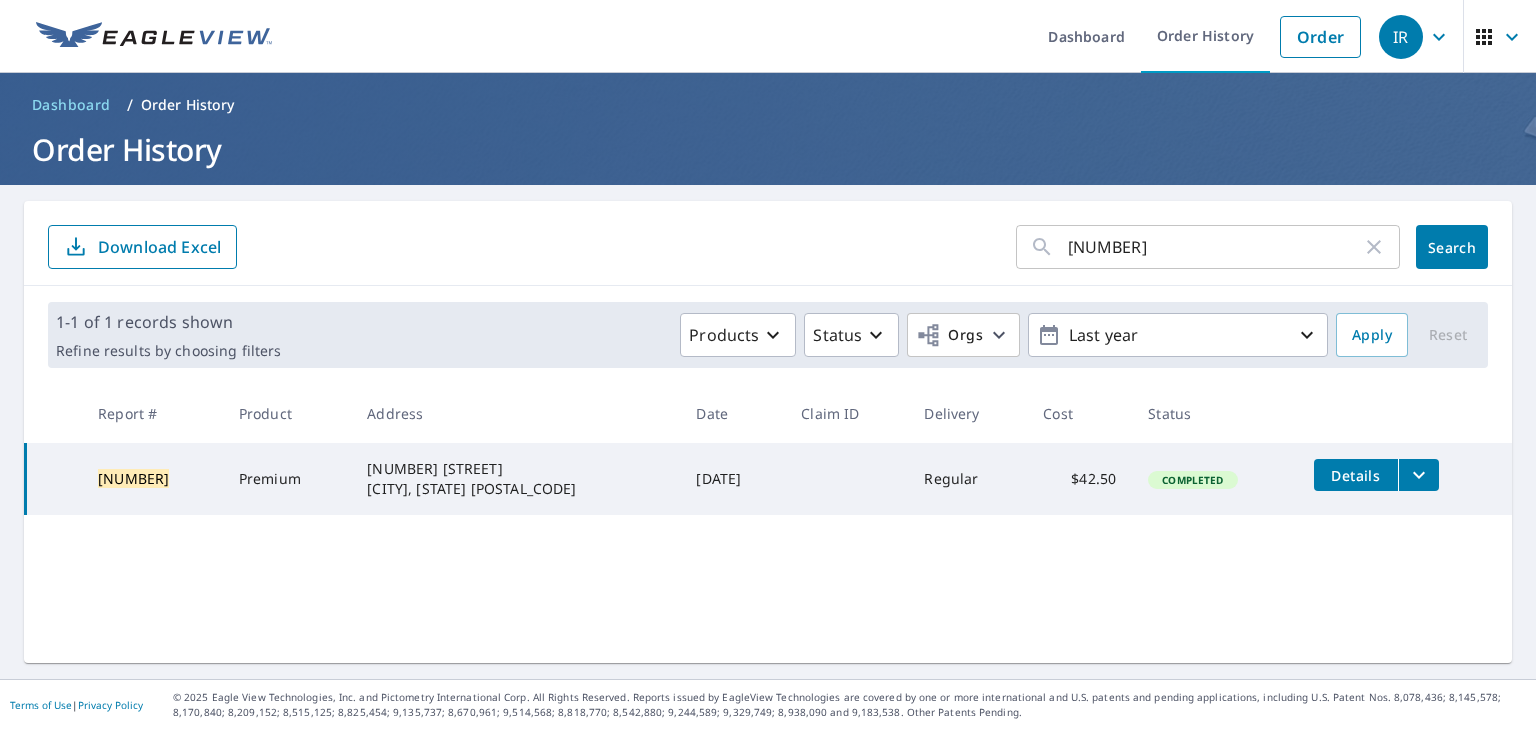 click 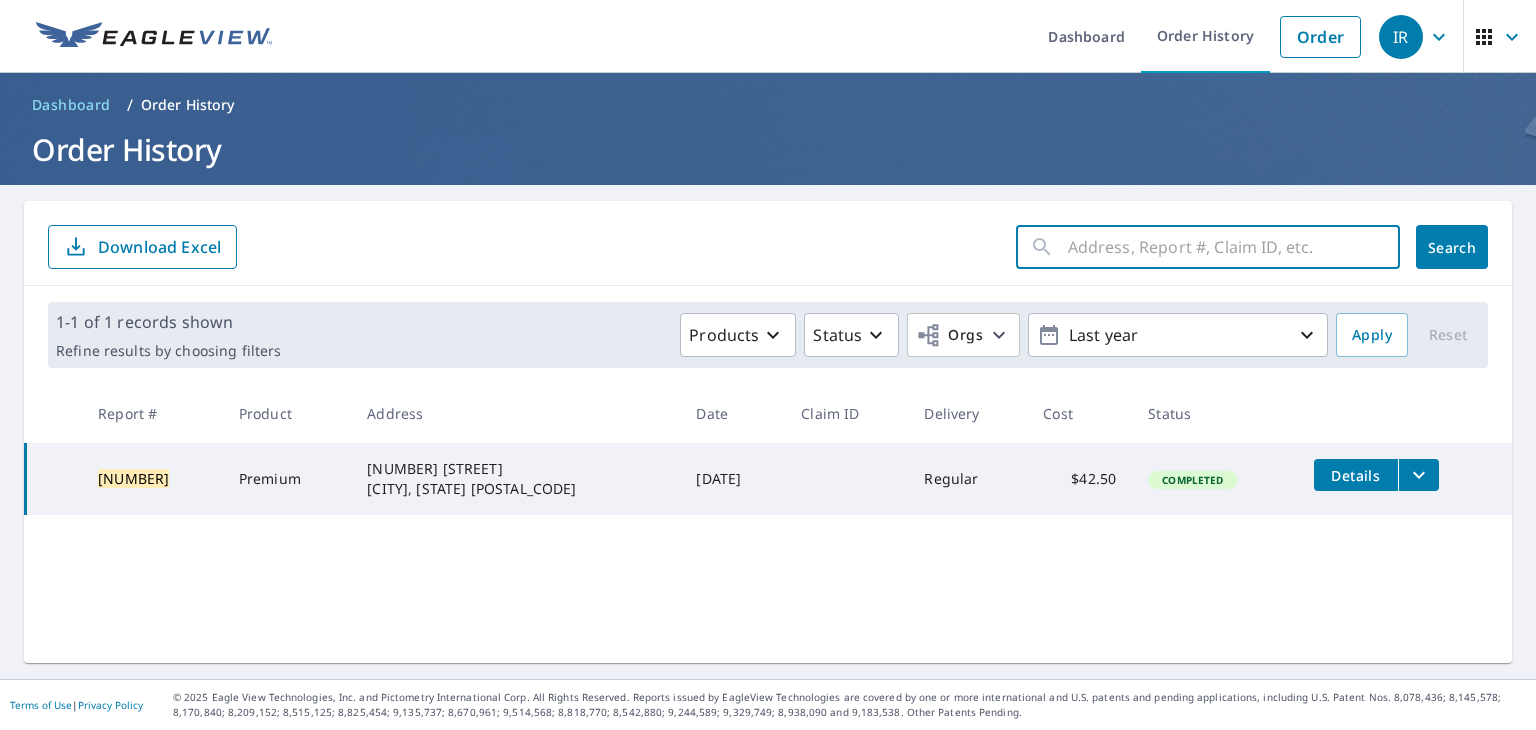 click at bounding box center [1234, 247] 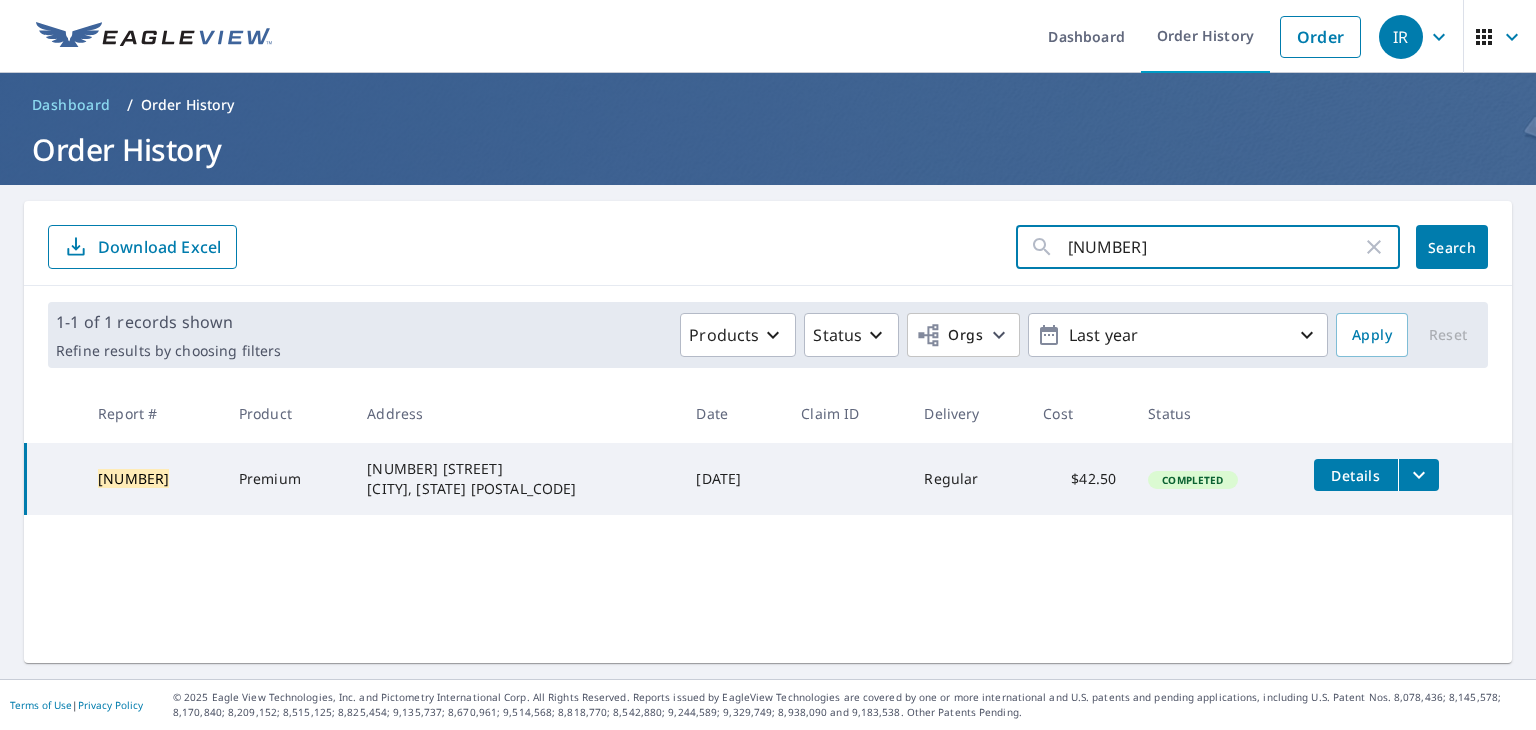 type on "[NUMBER]" 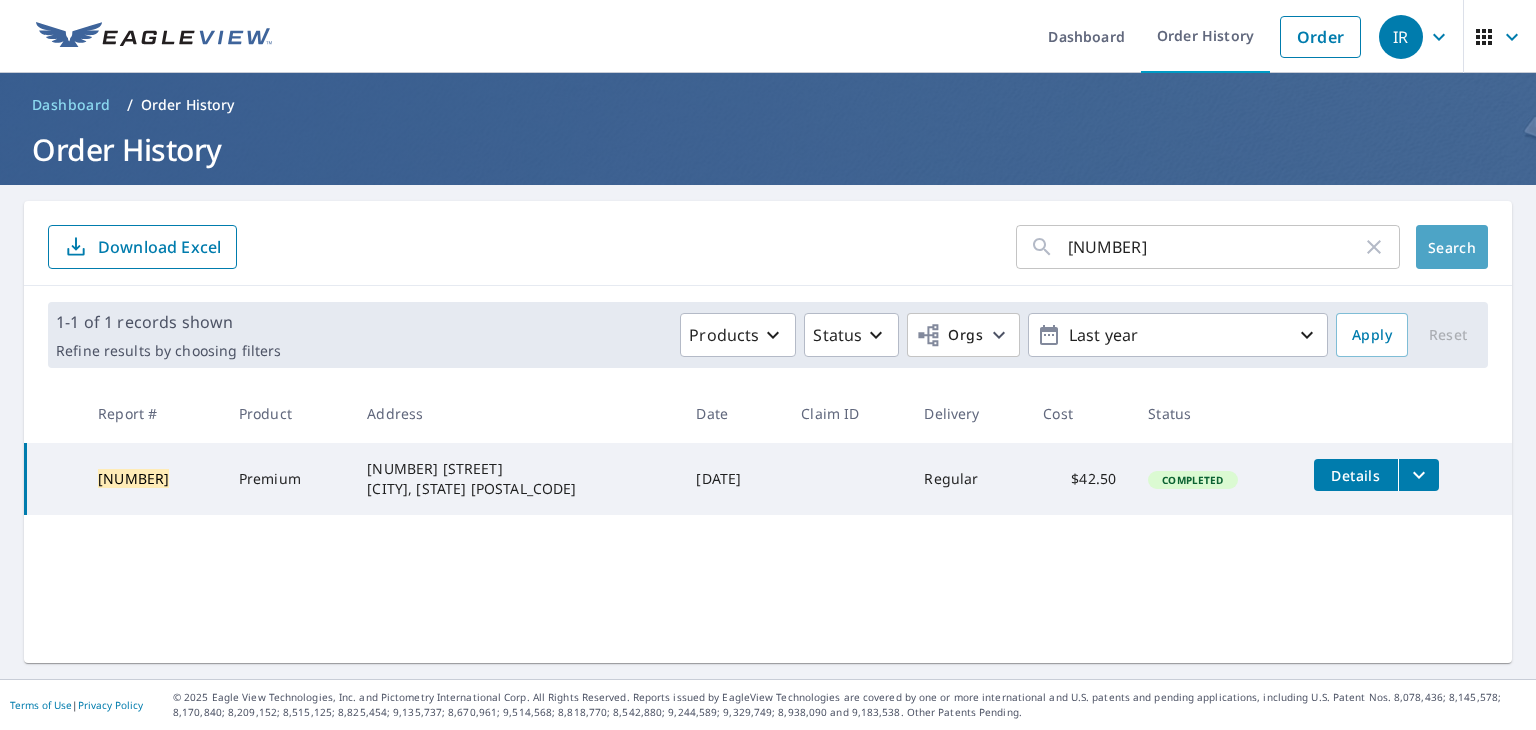 click on "Search" 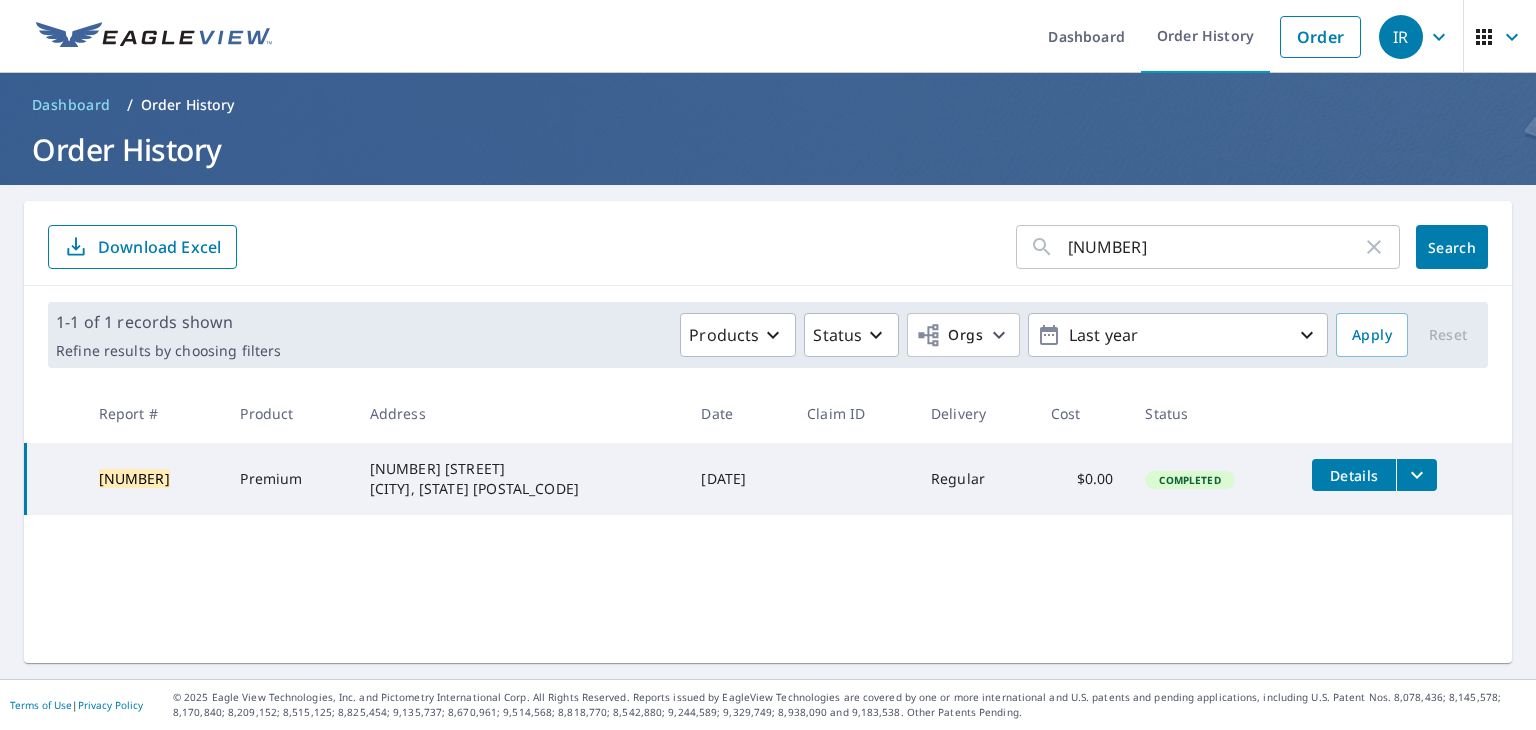 click 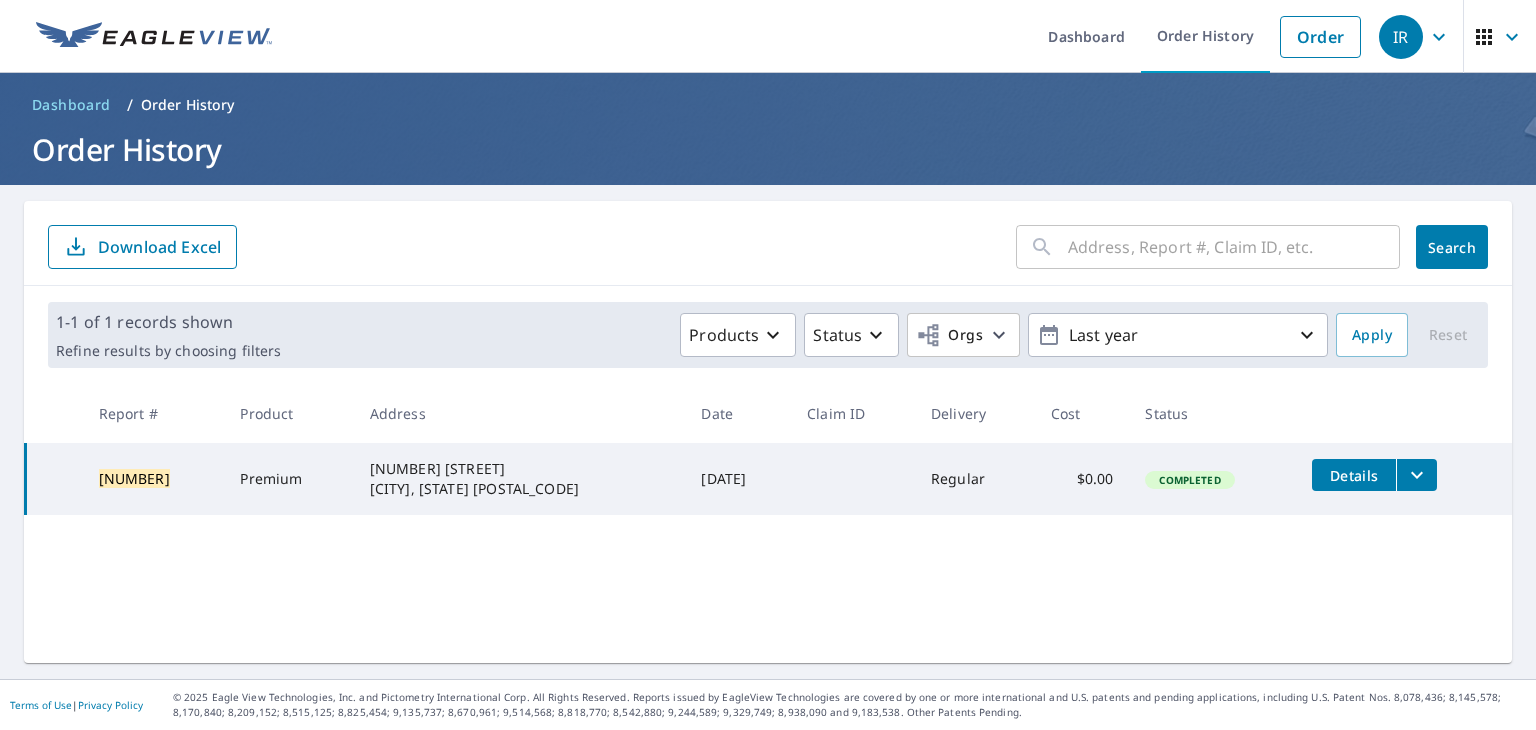 click at bounding box center [1234, 247] 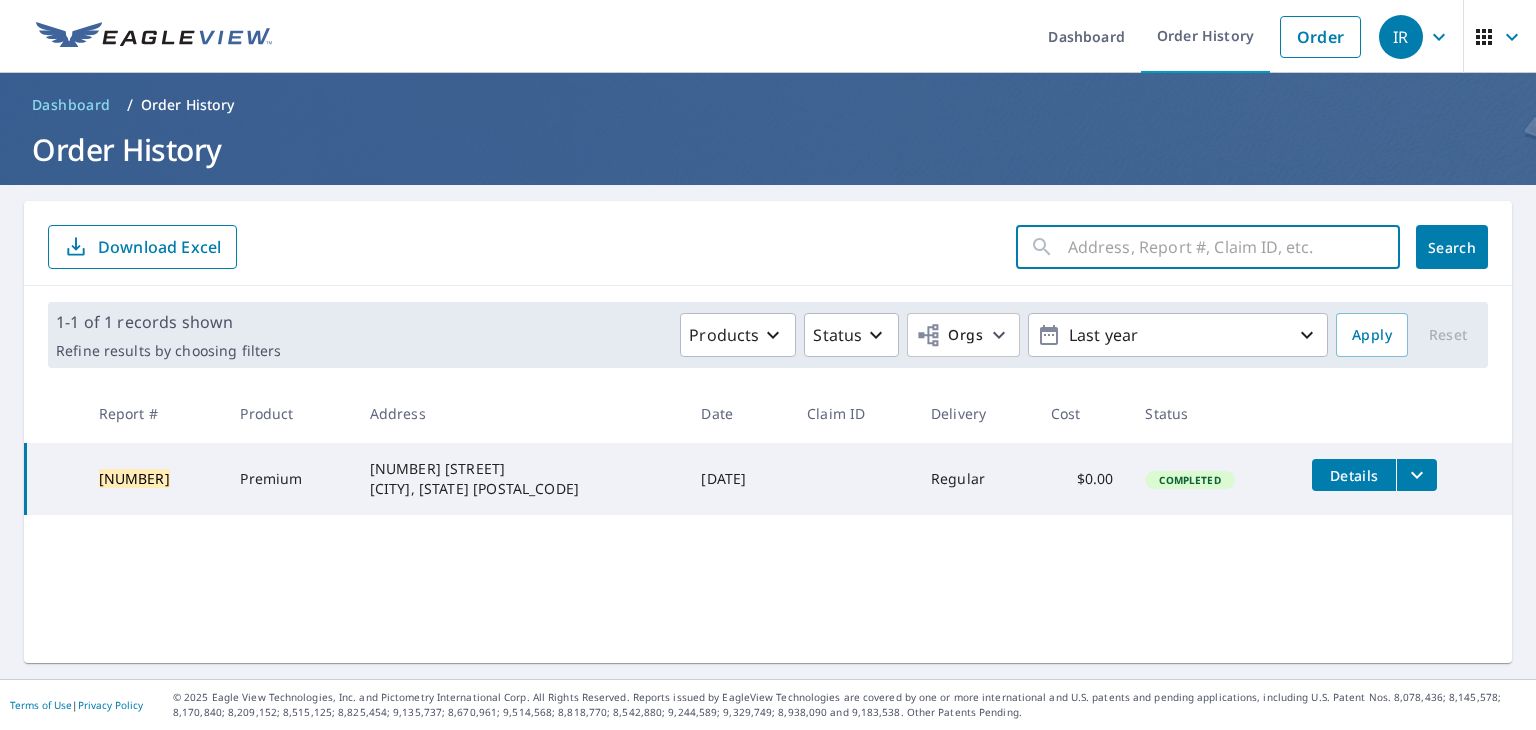 paste on "Report:[NUMBER]" 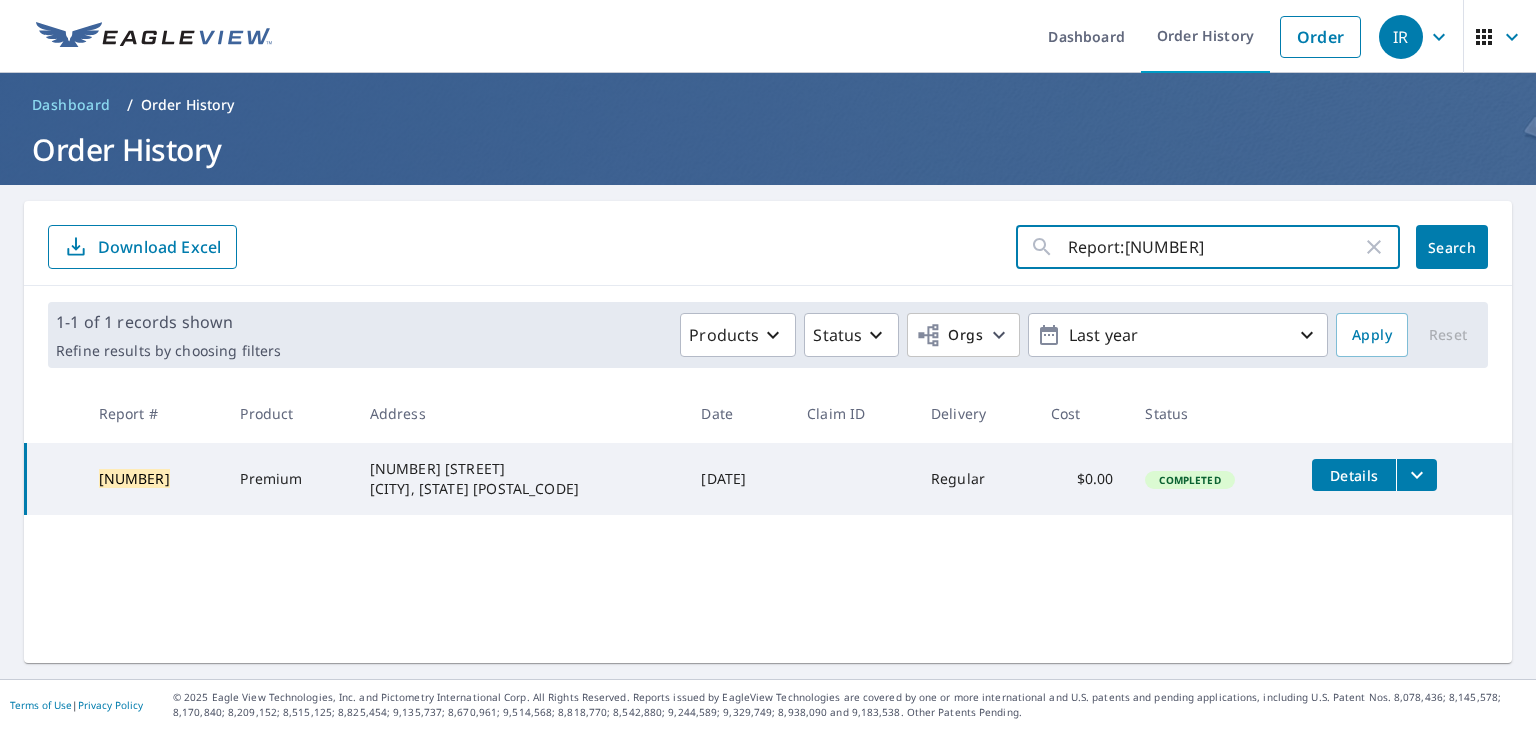 drag, startPoint x: 1107, startPoint y: 241, endPoint x: 976, endPoint y: 241, distance: 131 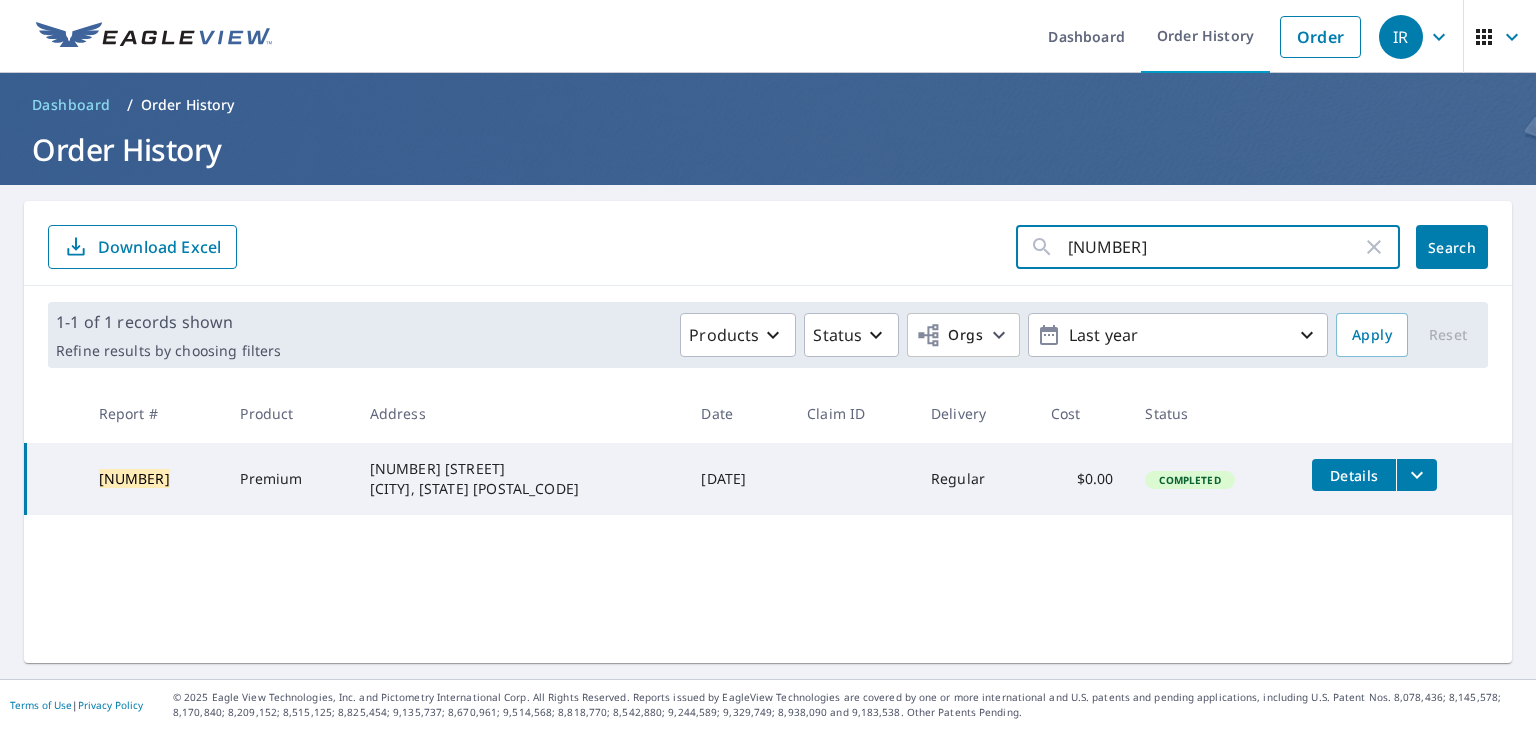 type on "[NUMBER]" 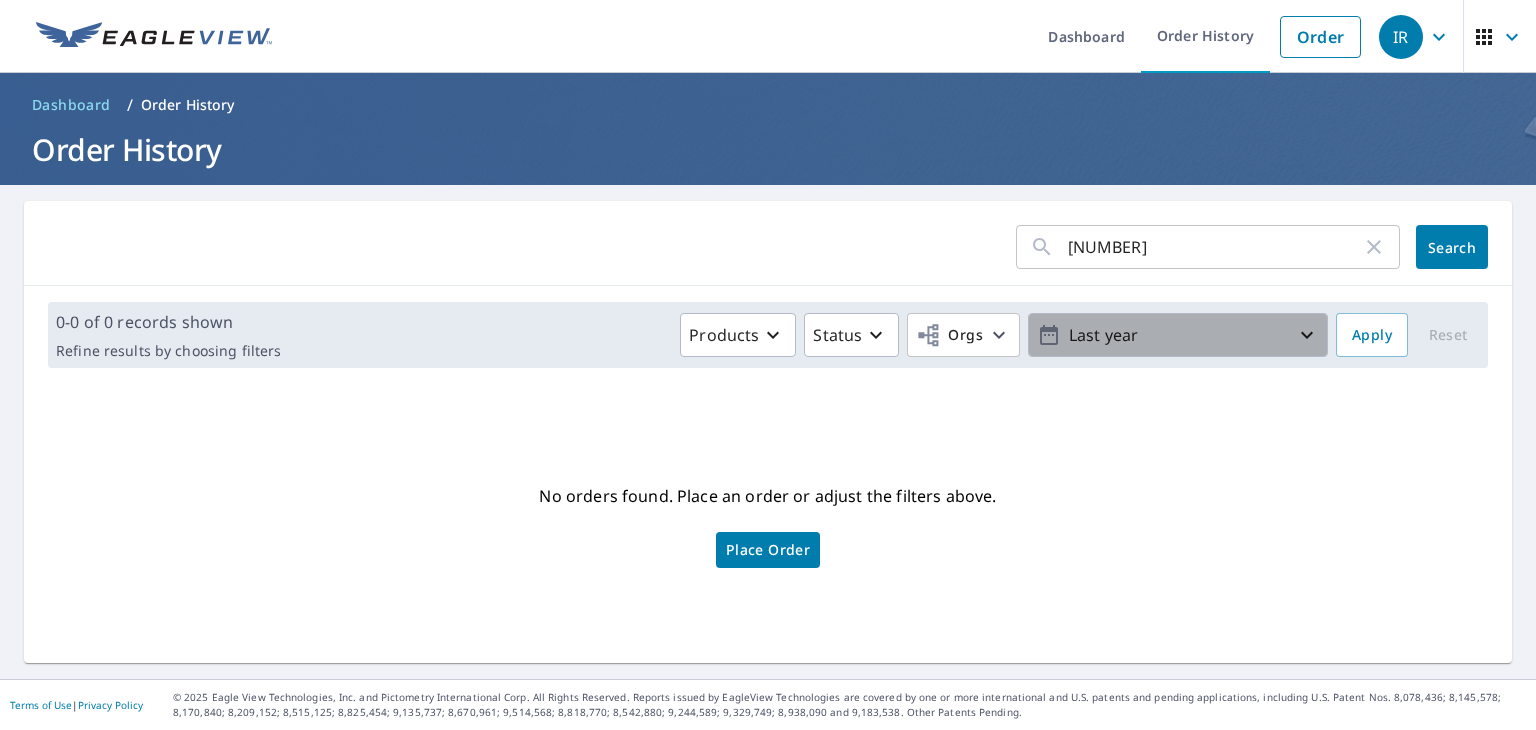 click on "Last year" at bounding box center (1178, 335) 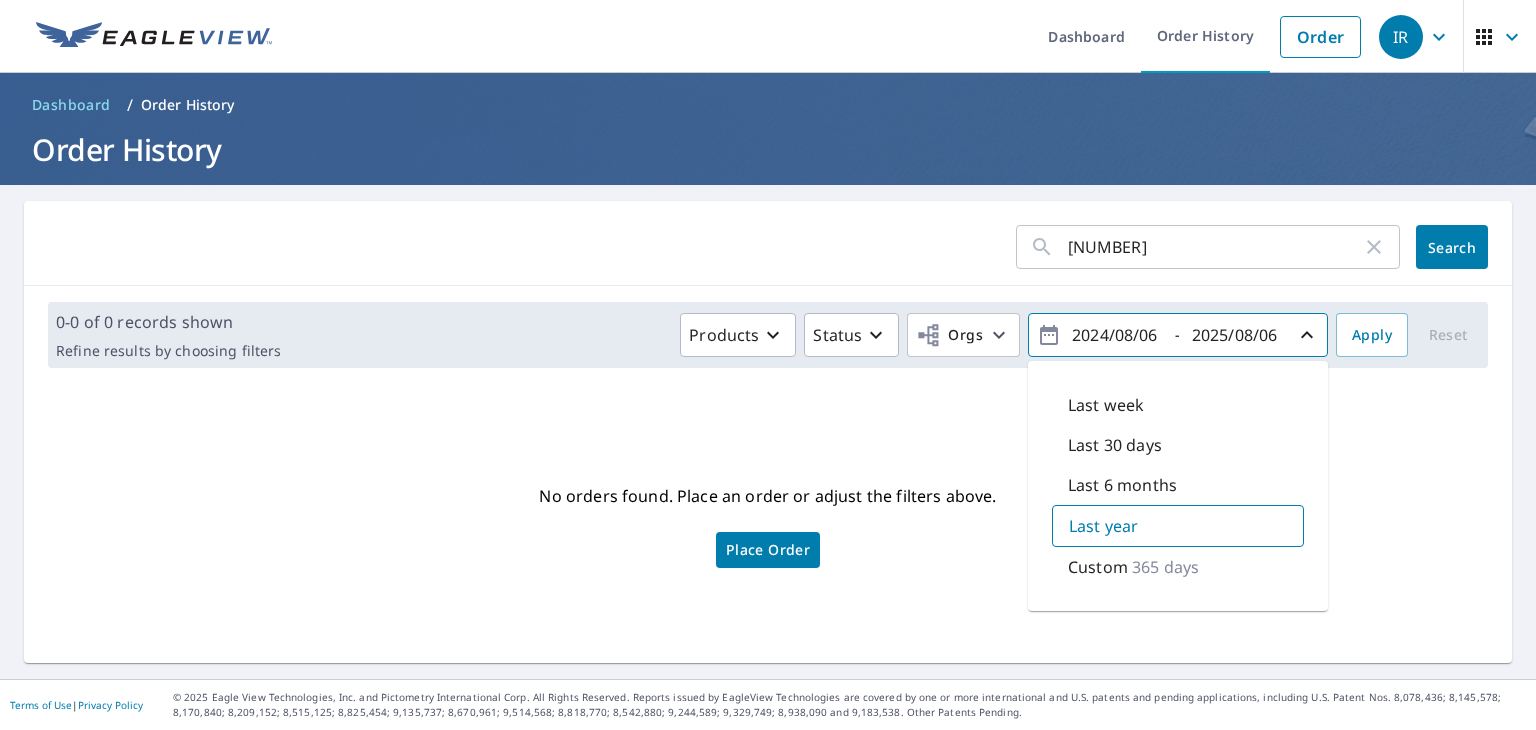 click on "365 days" at bounding box center [1165, 567] 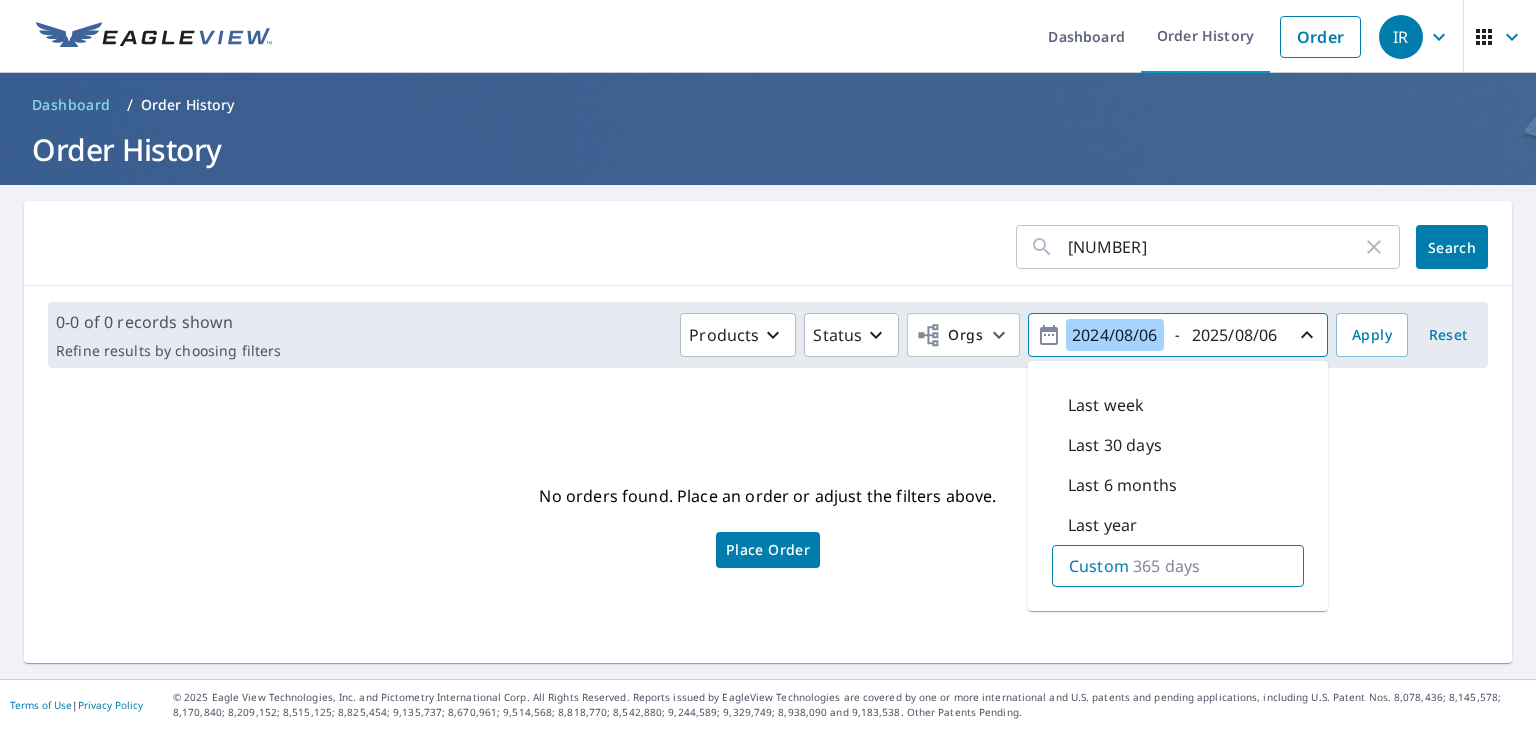 click on "2024/08/06" at bounding box center (1115, 335) 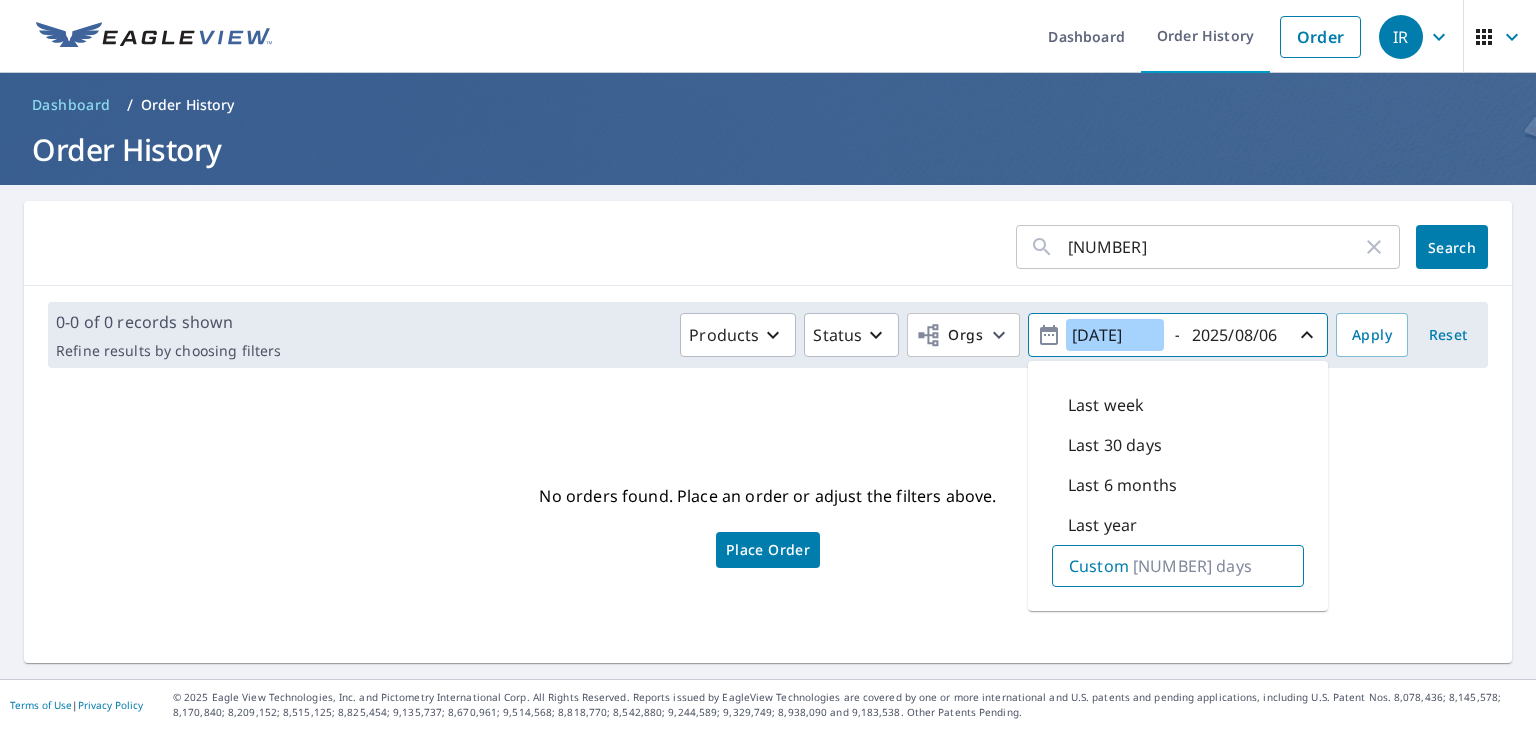type on "[DATE]" 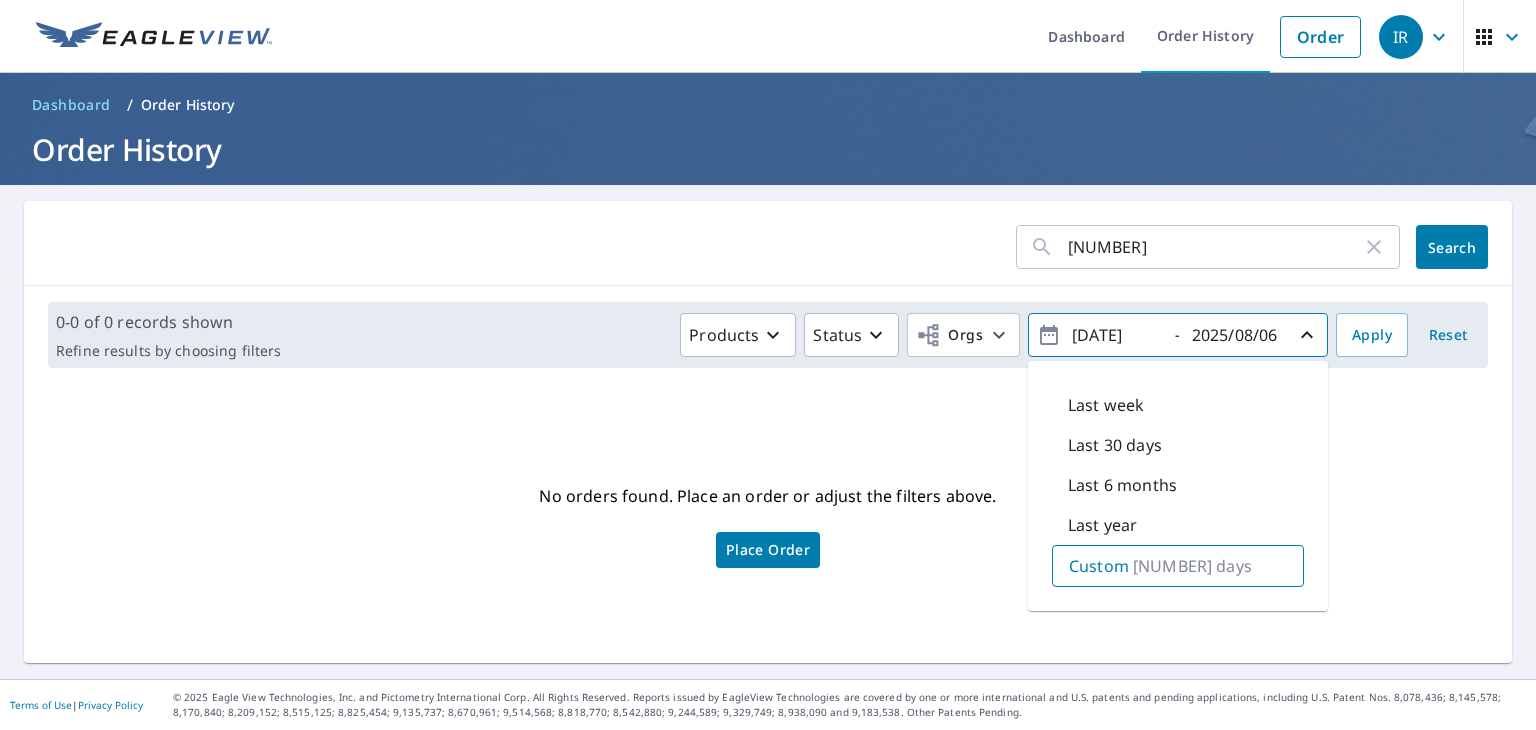 click on "Search" at bounding box center (1452, 247) 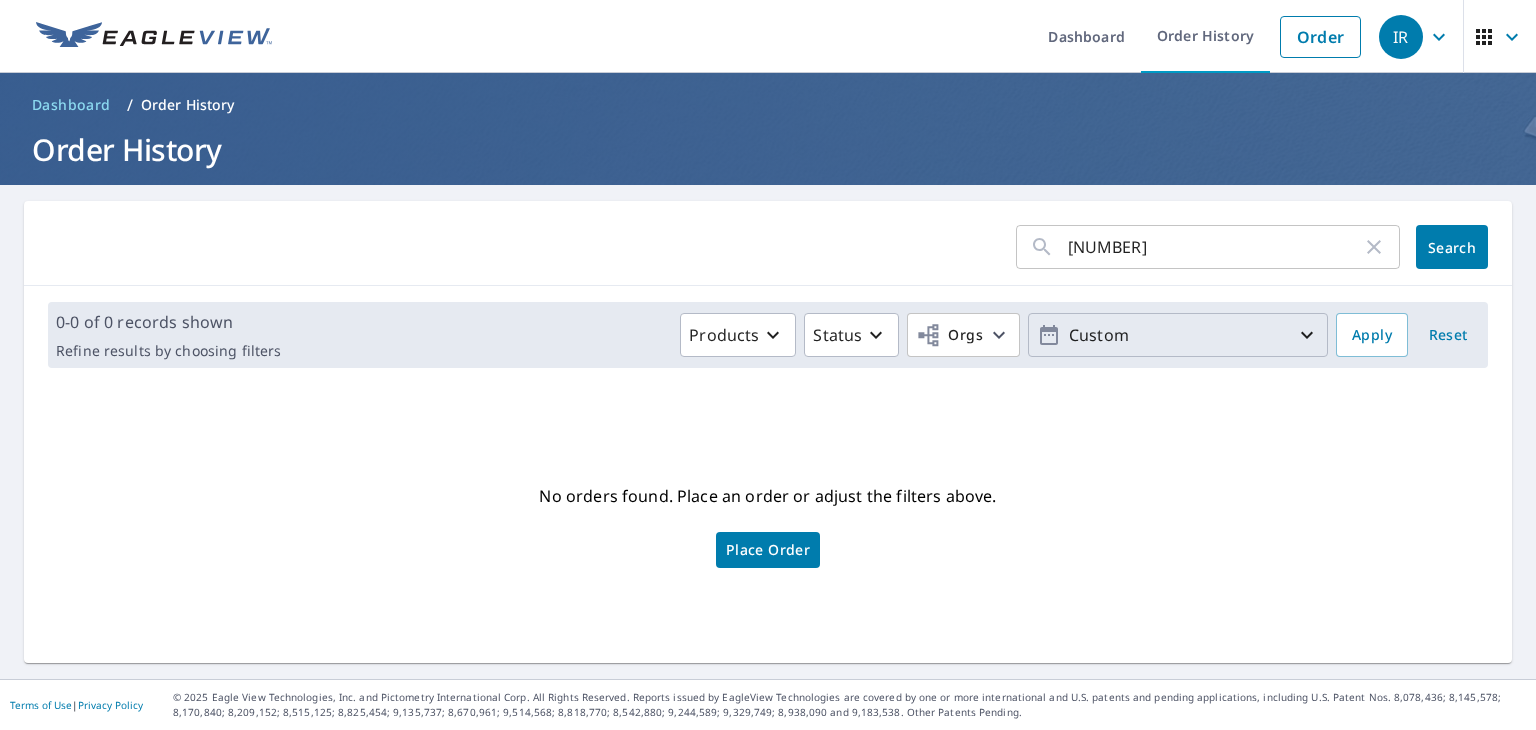 click 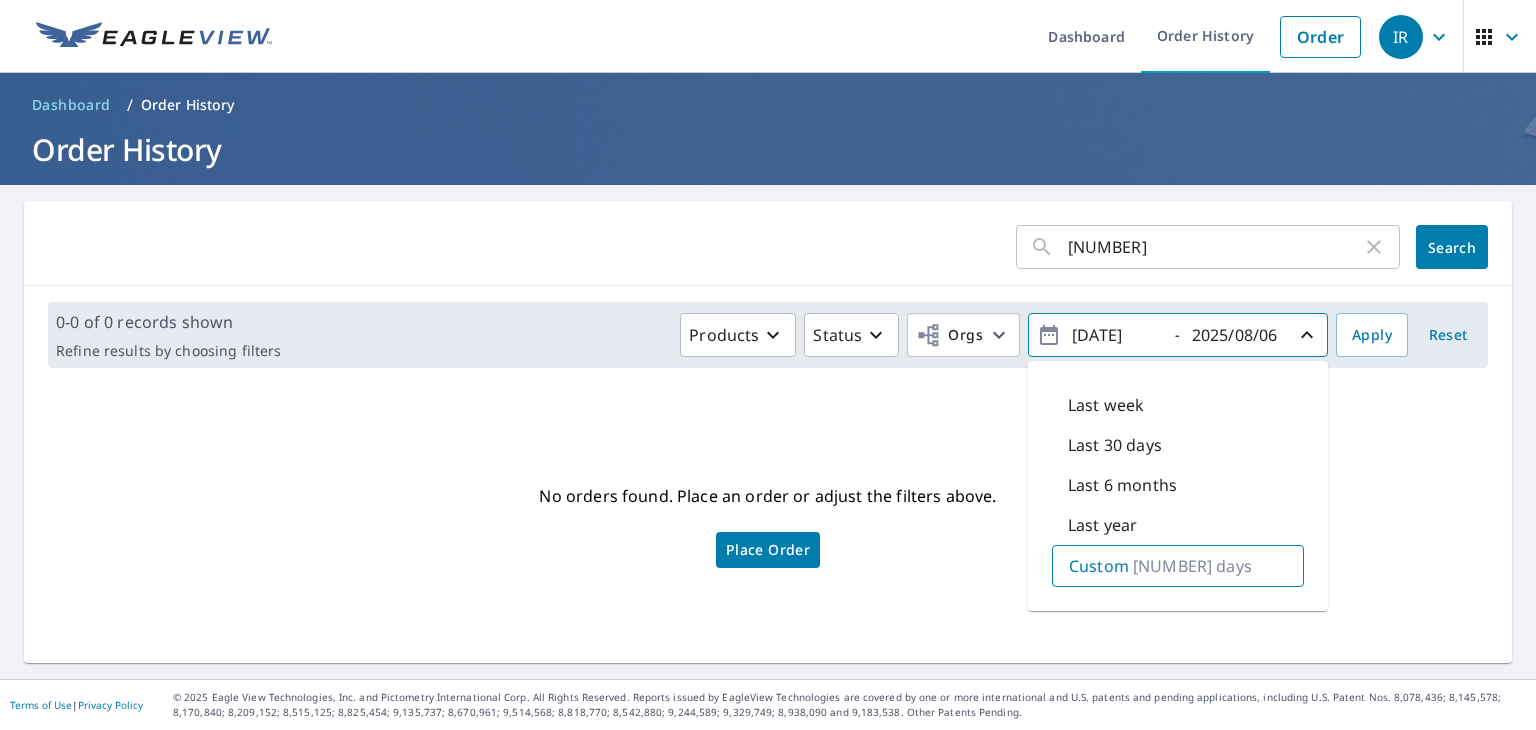 click on "[DATE]" at bounding box center [1115, 335] 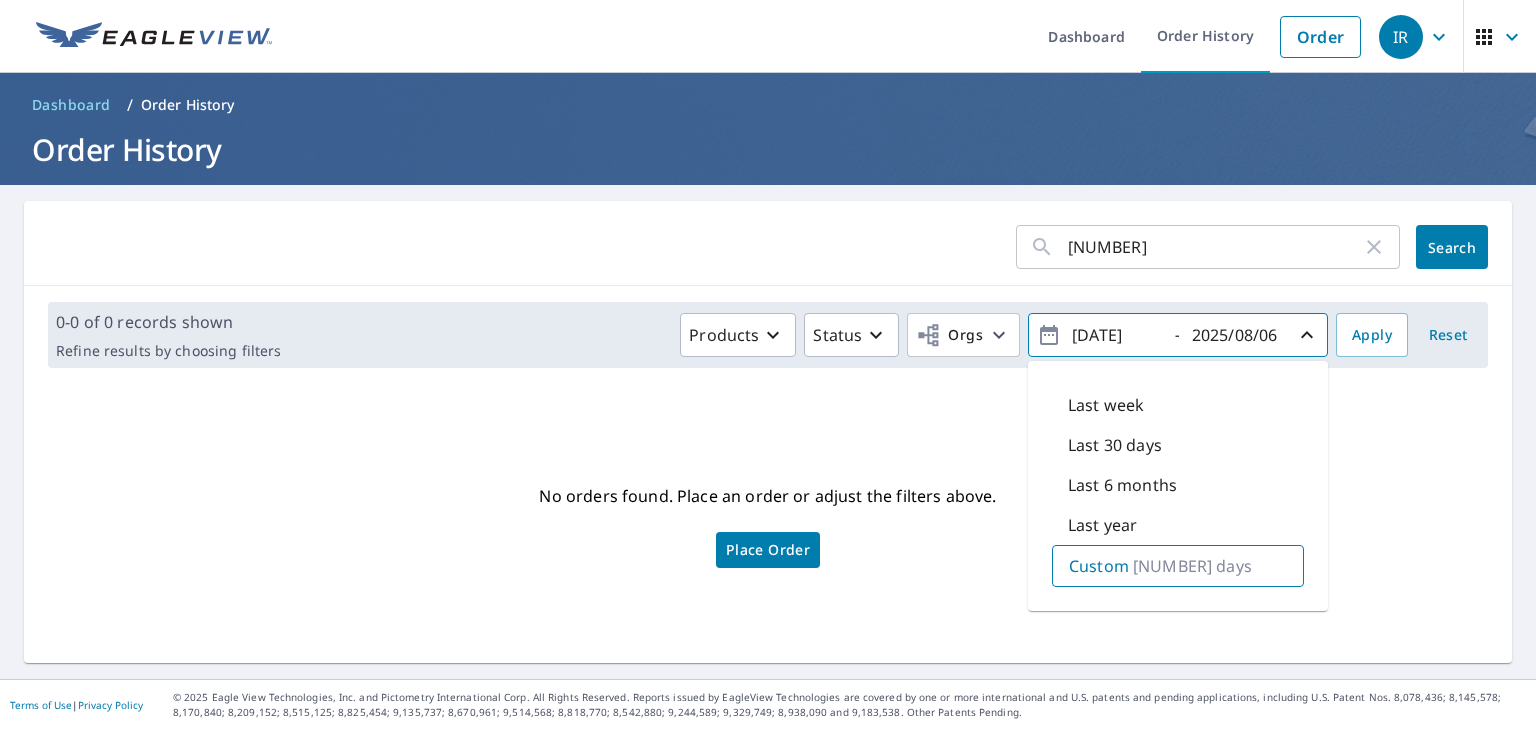 click on "[DATE]" at bounding box center (1115, 335) 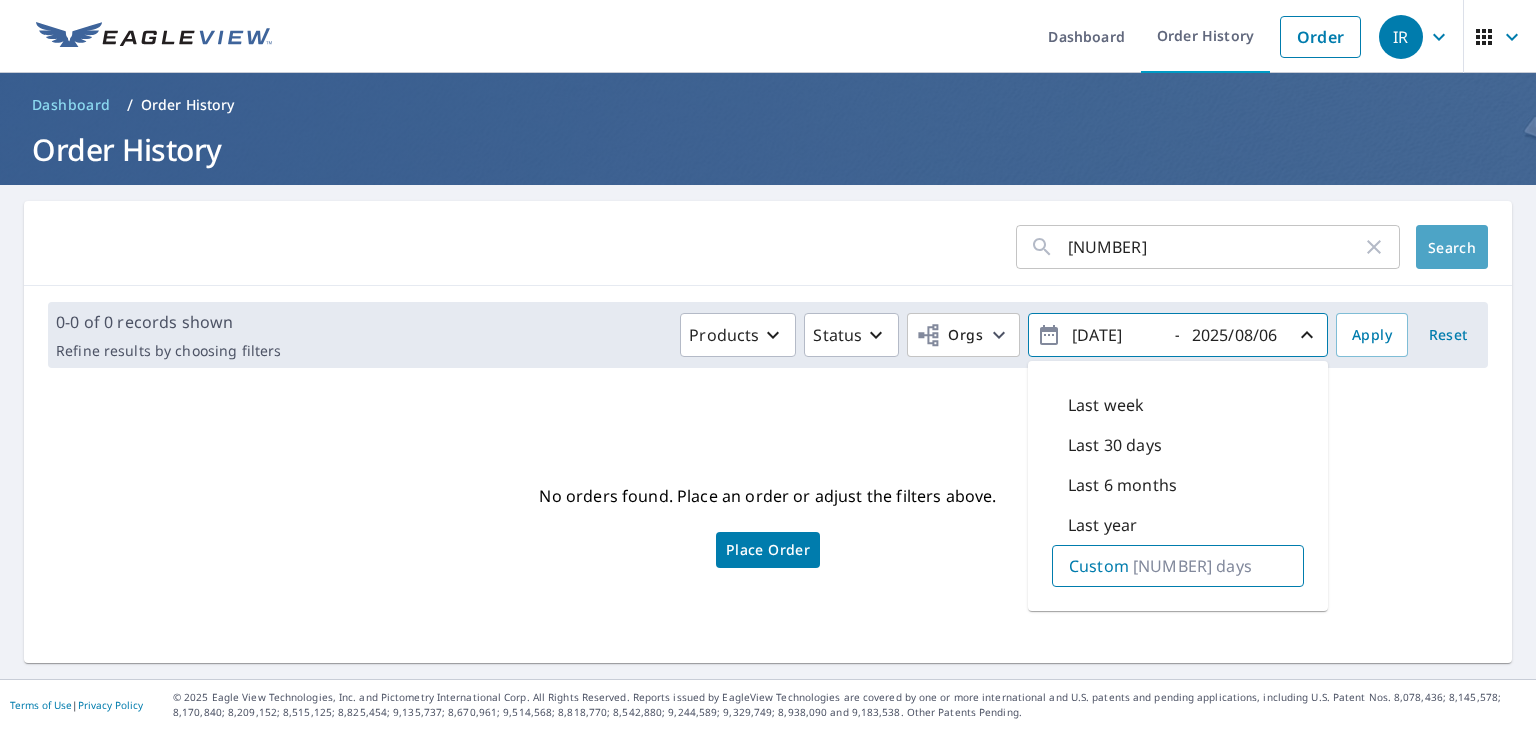 click on "Search" at bounding box center [1452, 247] 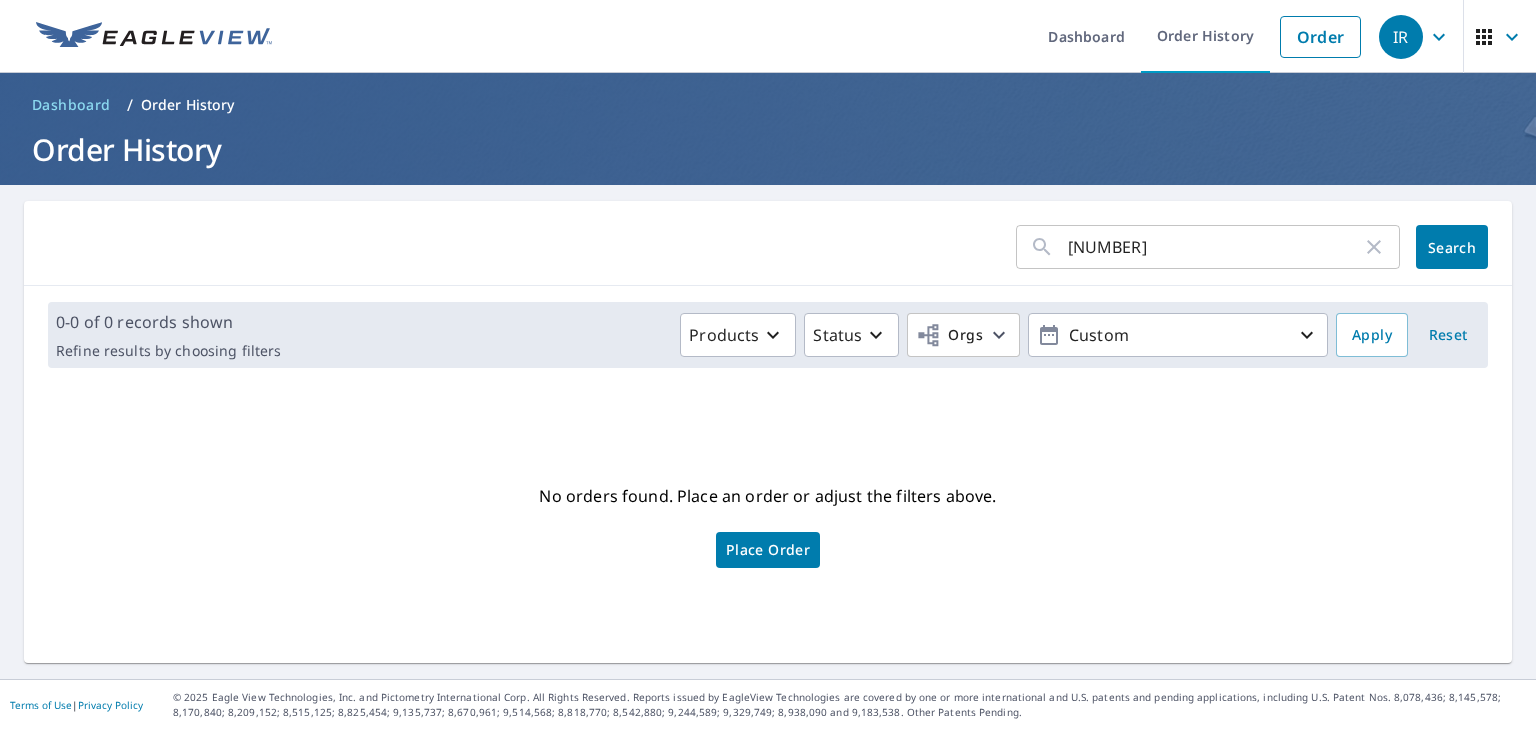 click on "[NUMBER]" at bounding box center [1215, 247] 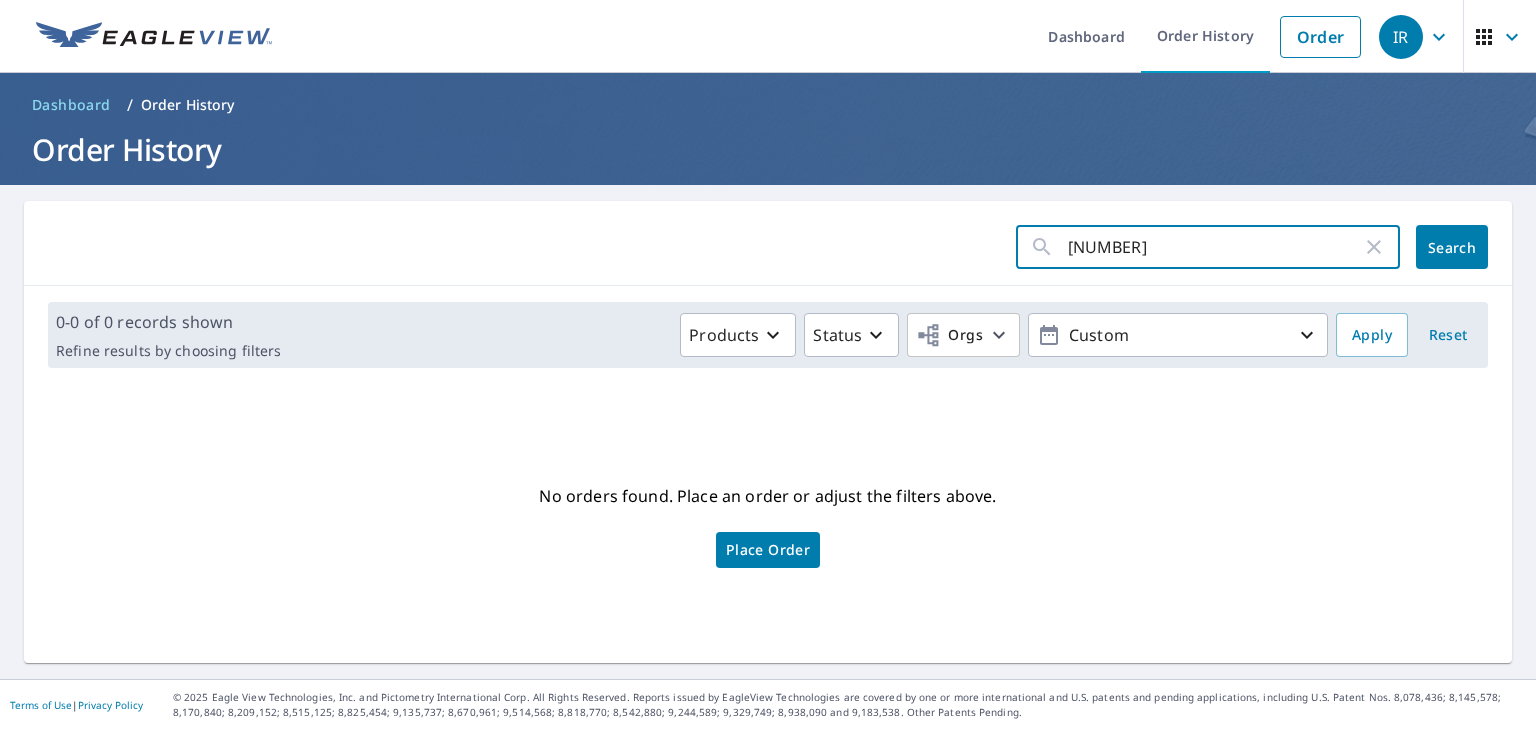 click on "[NUMBER]" at bounding box center (1215, 247) 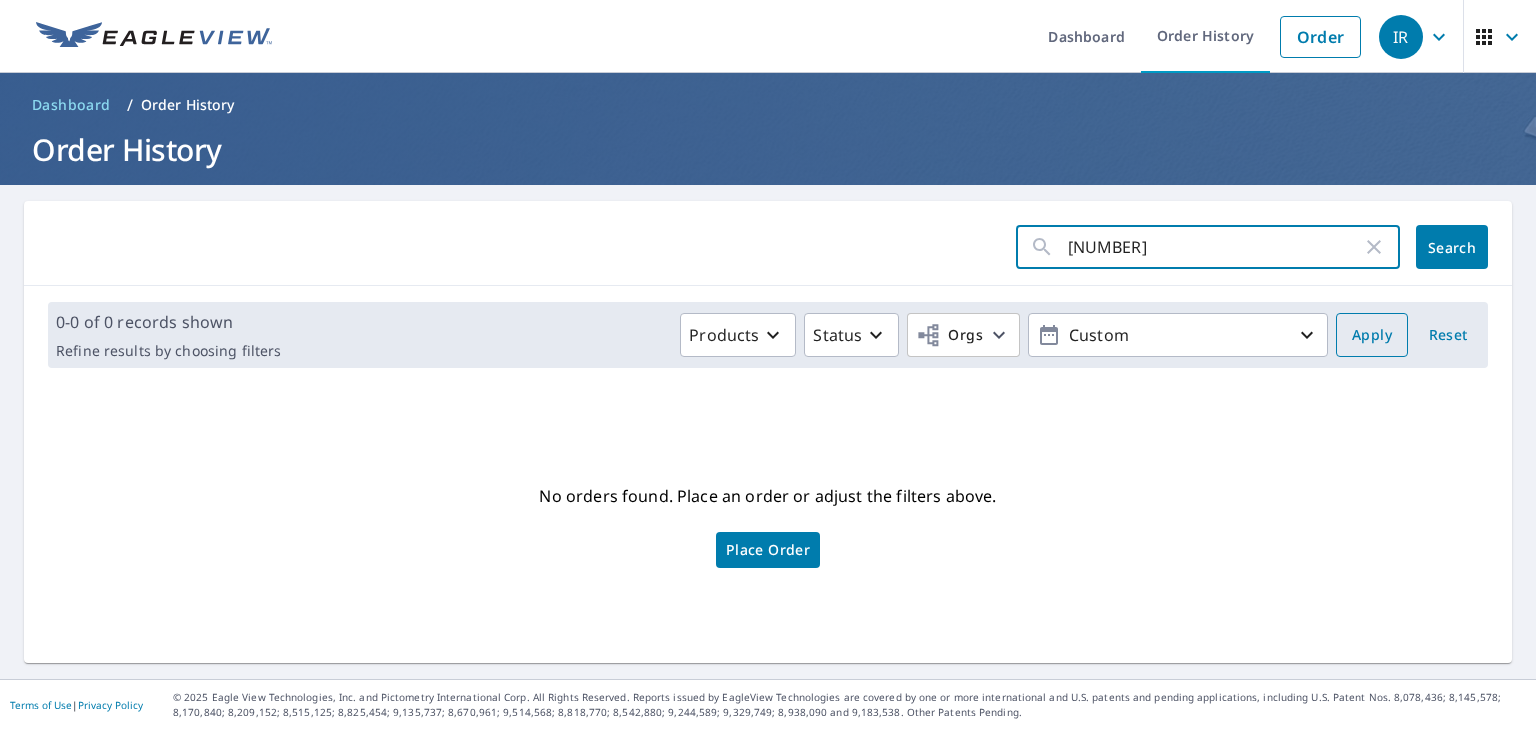 click on "Apply" at bounding box center (1372, 335) 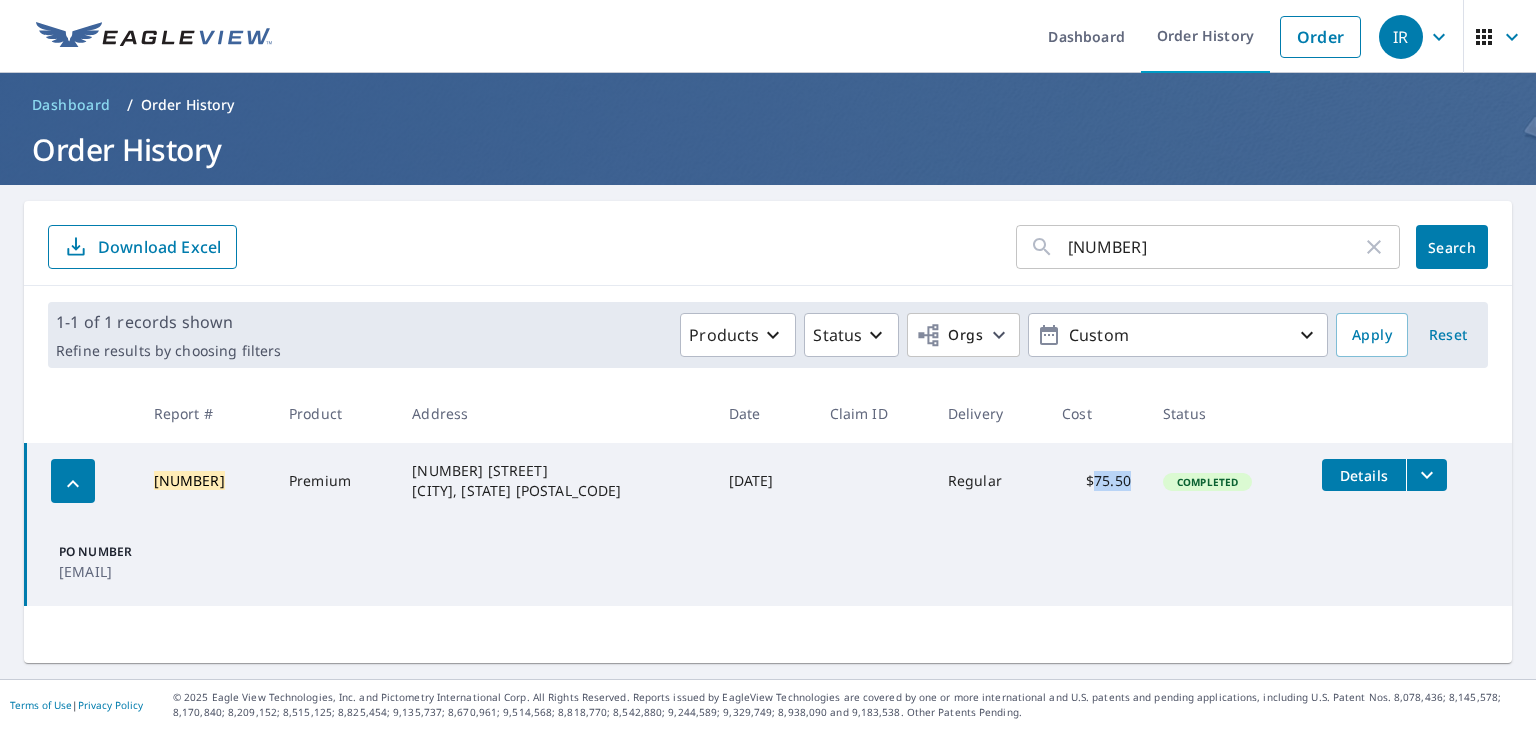 drag, startPoint x: 1052, startPoint y: 482, endPoint x: 1096, endPoint y: 483, distance: 44.011364 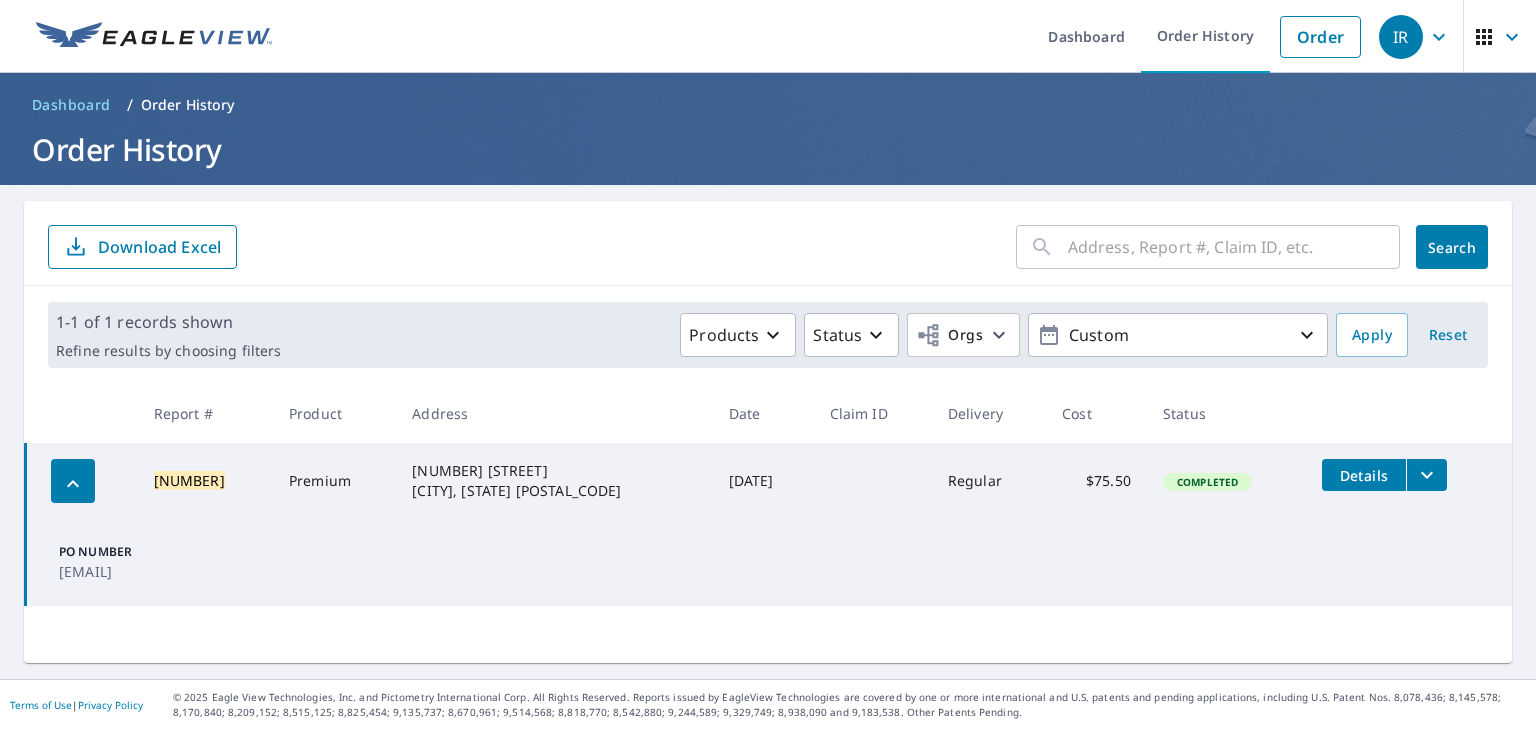 click at bounding box center [1234, 247] 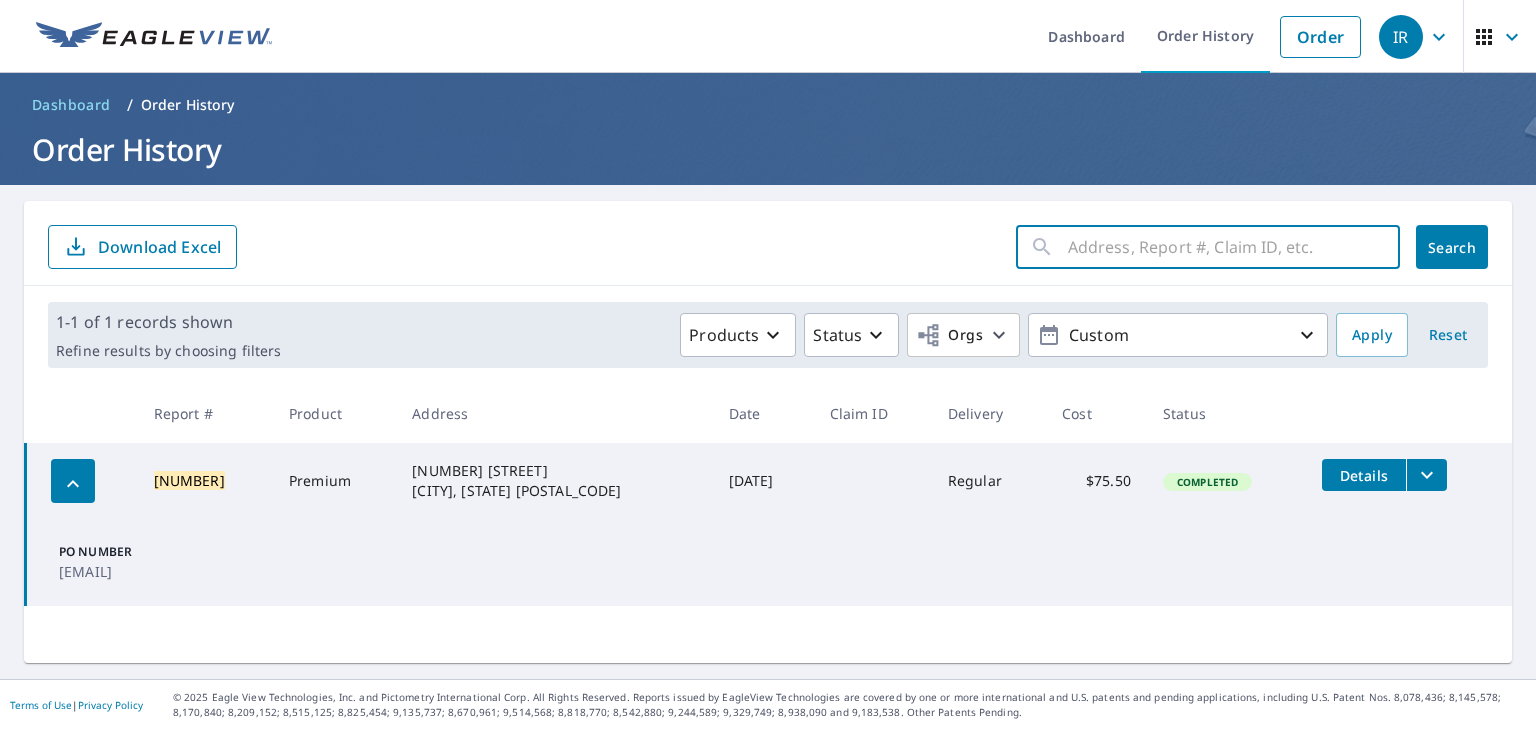 paste on "[NUMBER]" 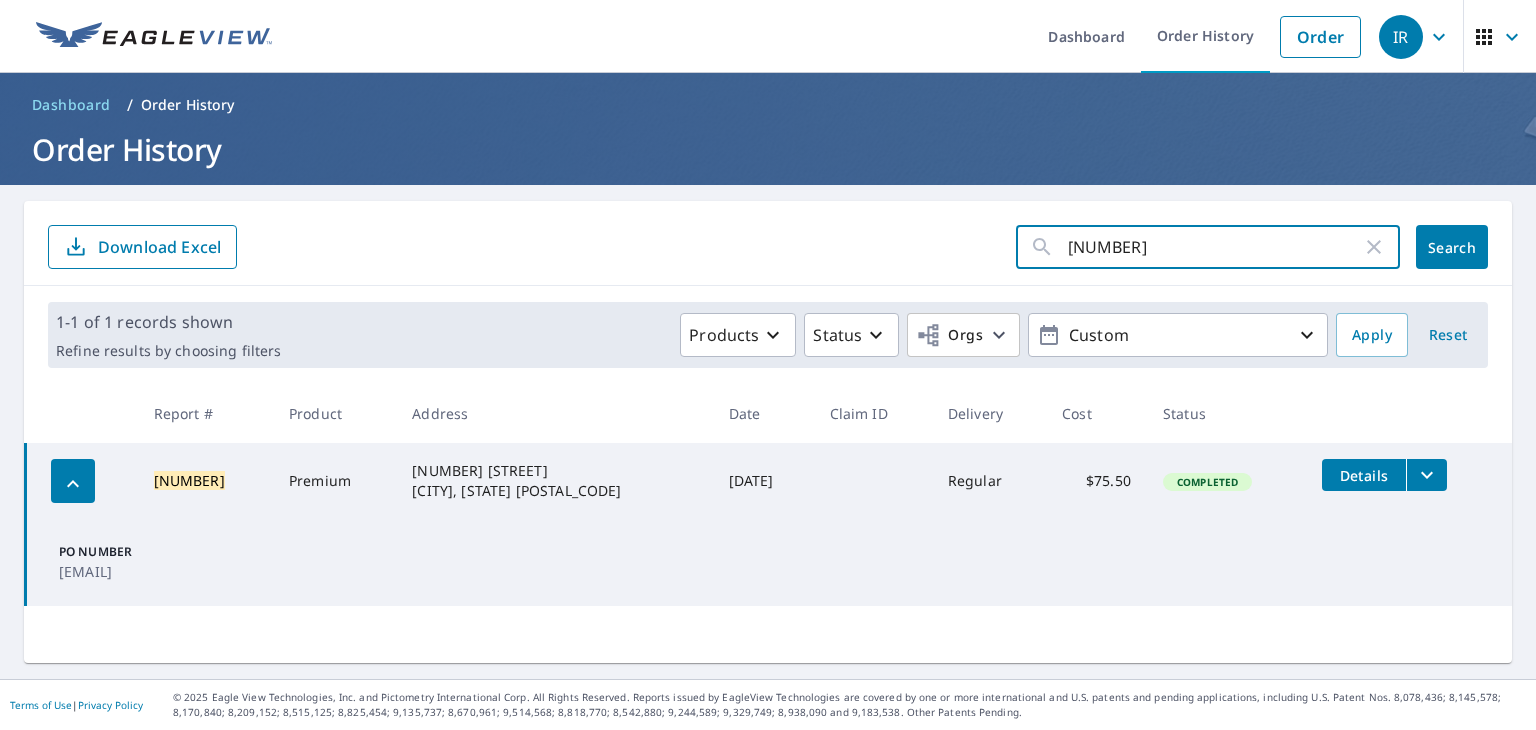 type on "[NUMBER]" 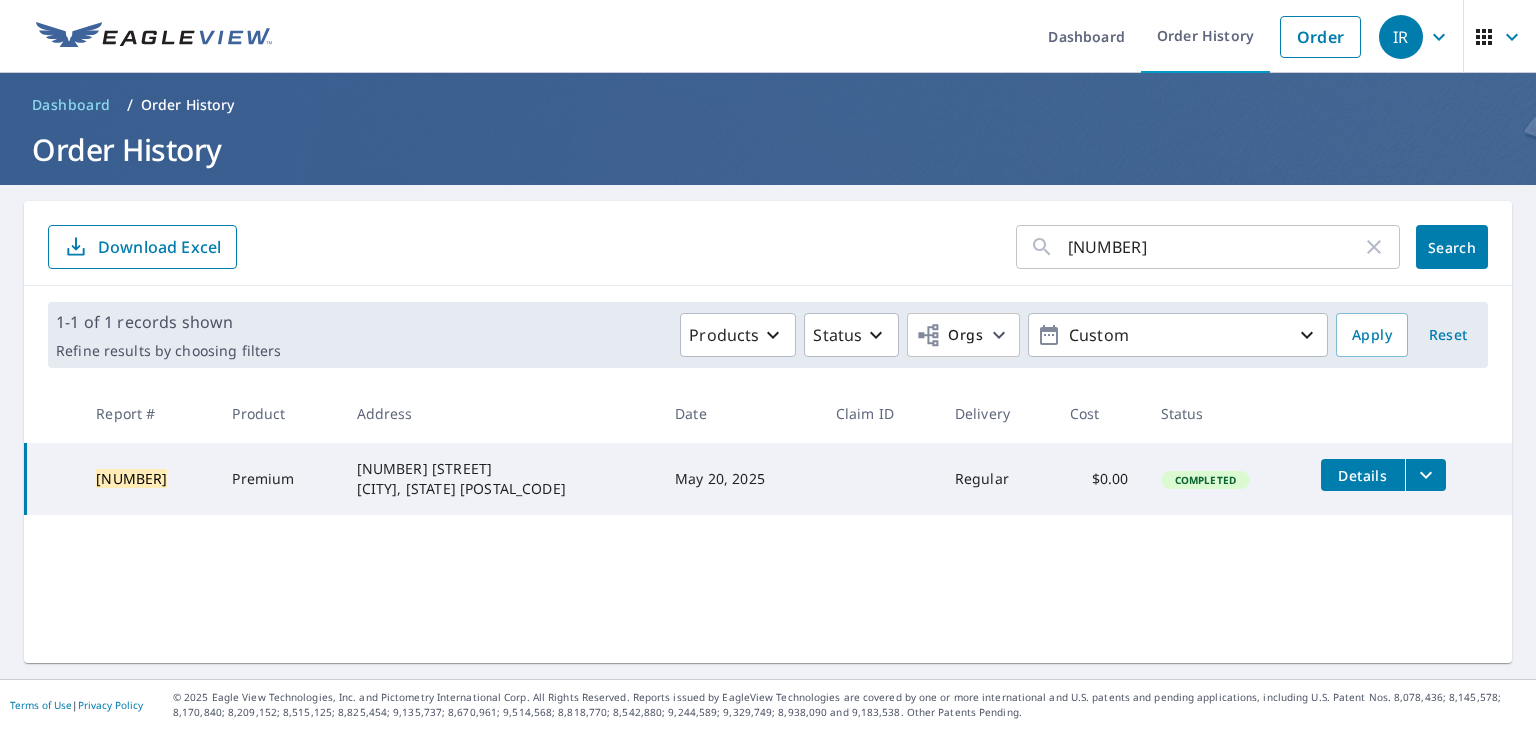click 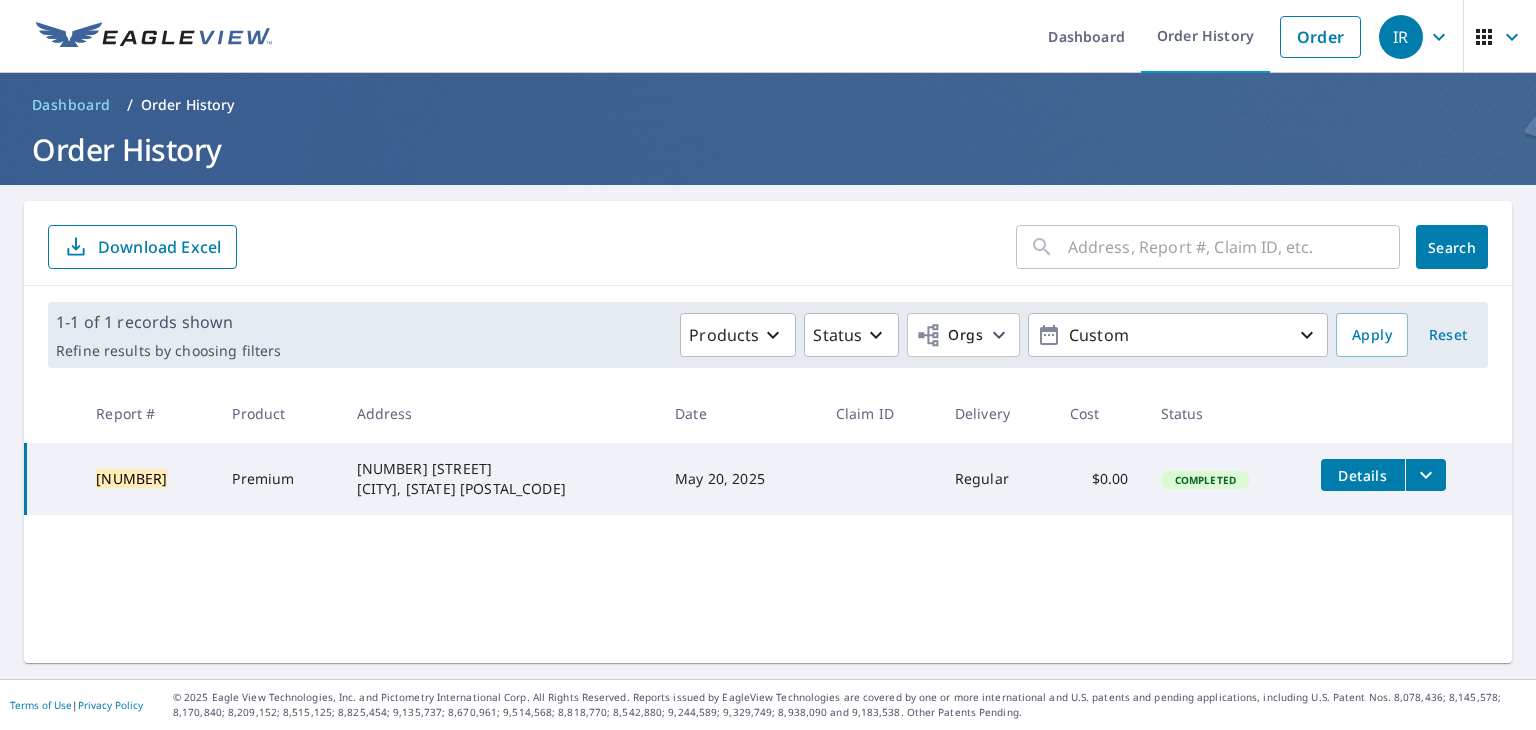 click at bounding box center [1234, 247] 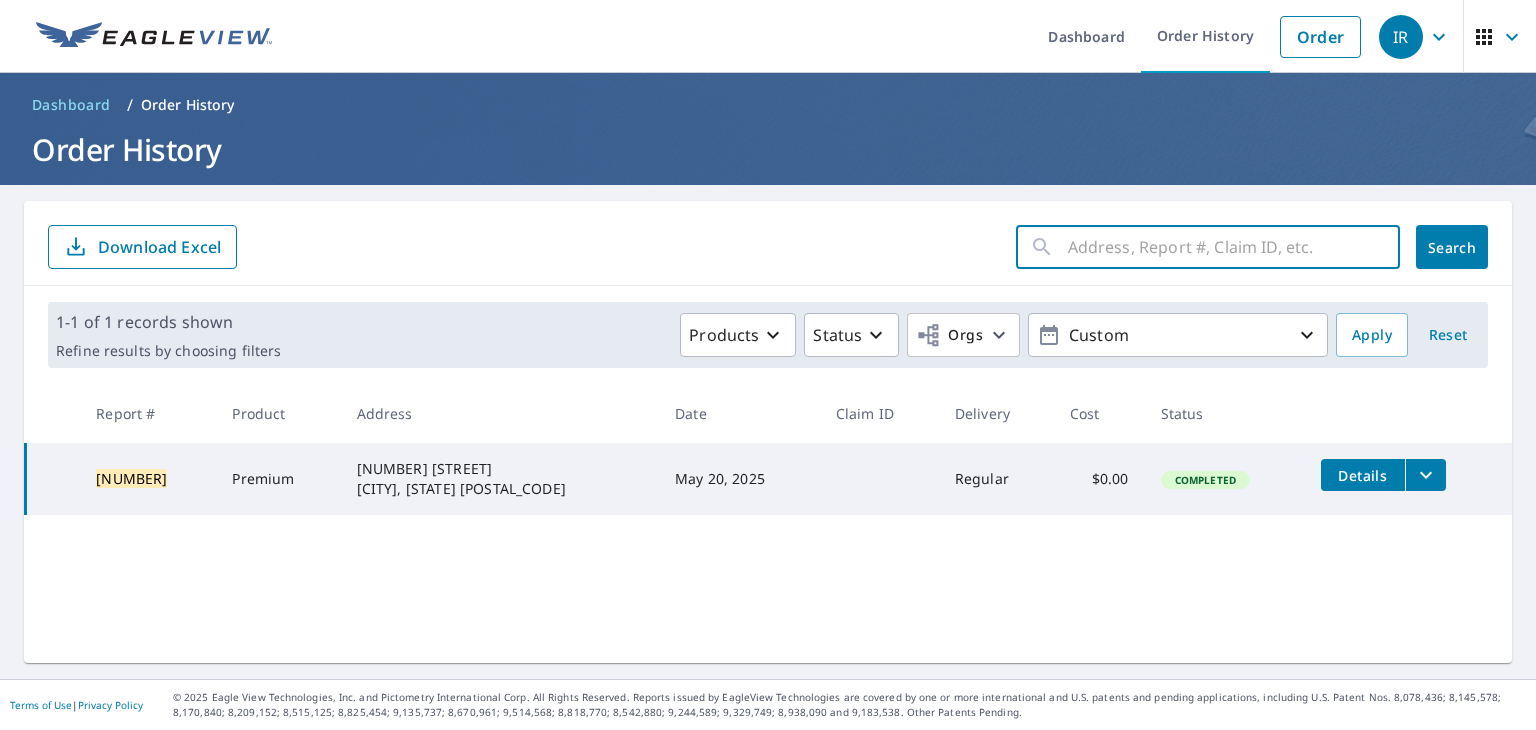 paste on "[NUMBER]" 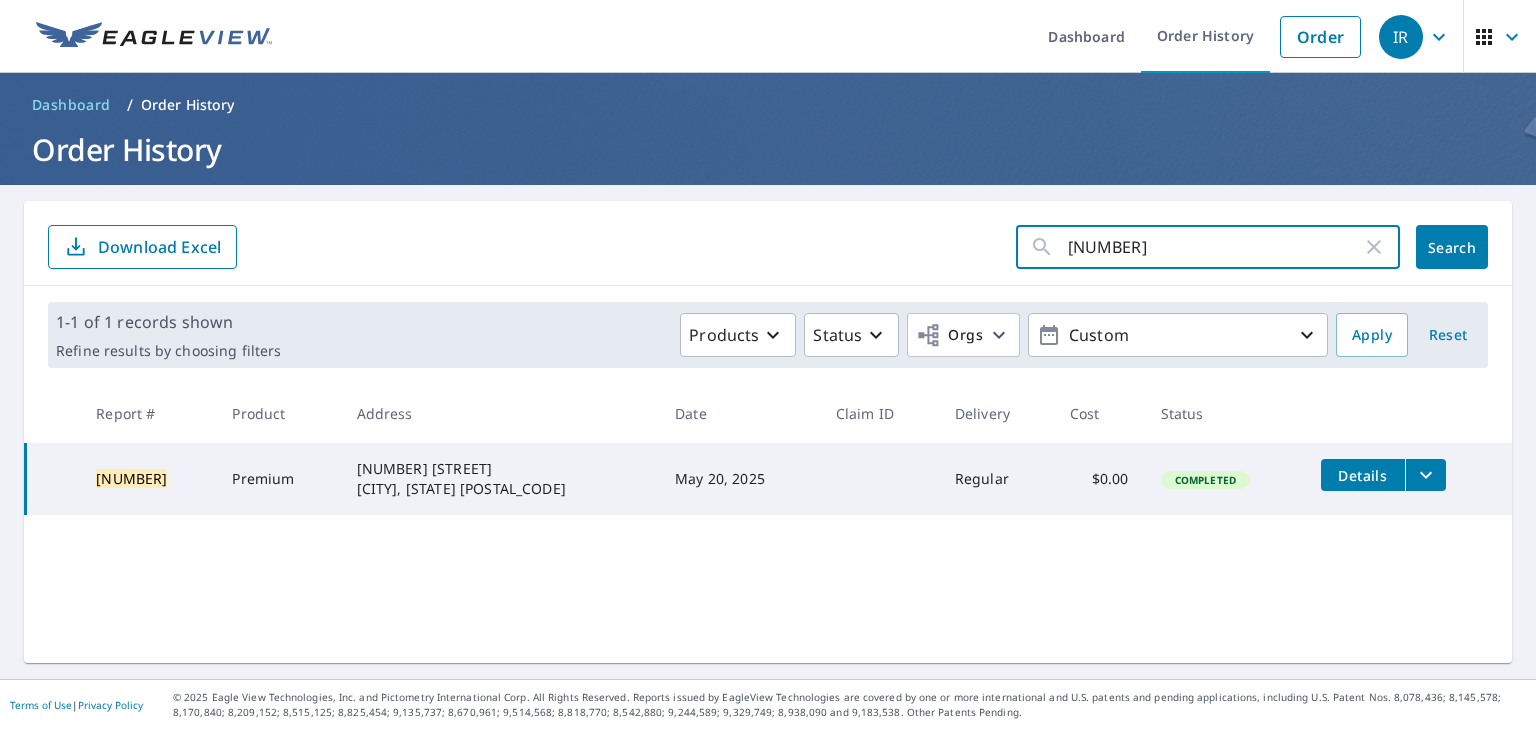 type on "[NUMBER]" 